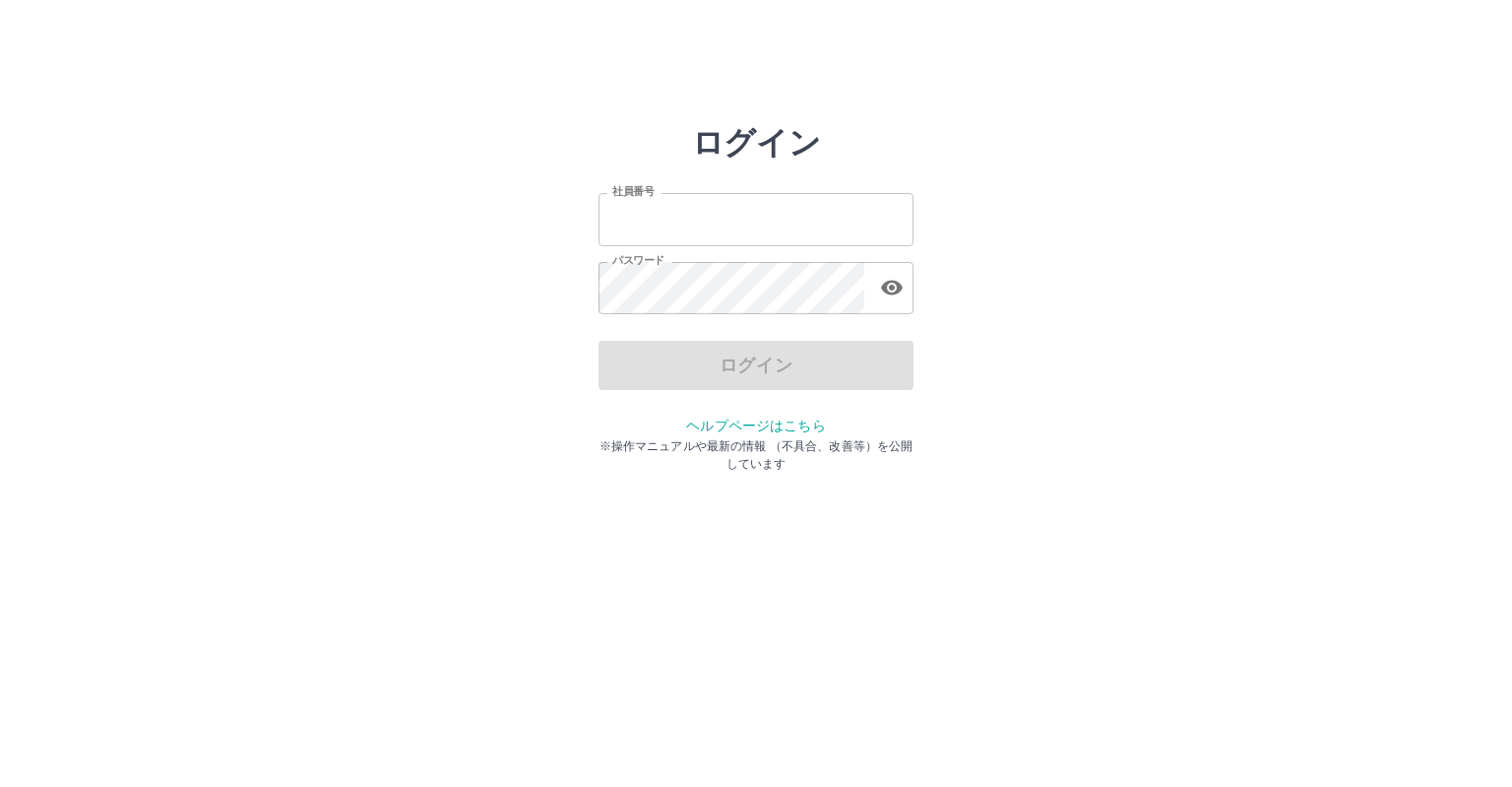scroll, scrollTop: 0, scrollLeft: 0, axis: both 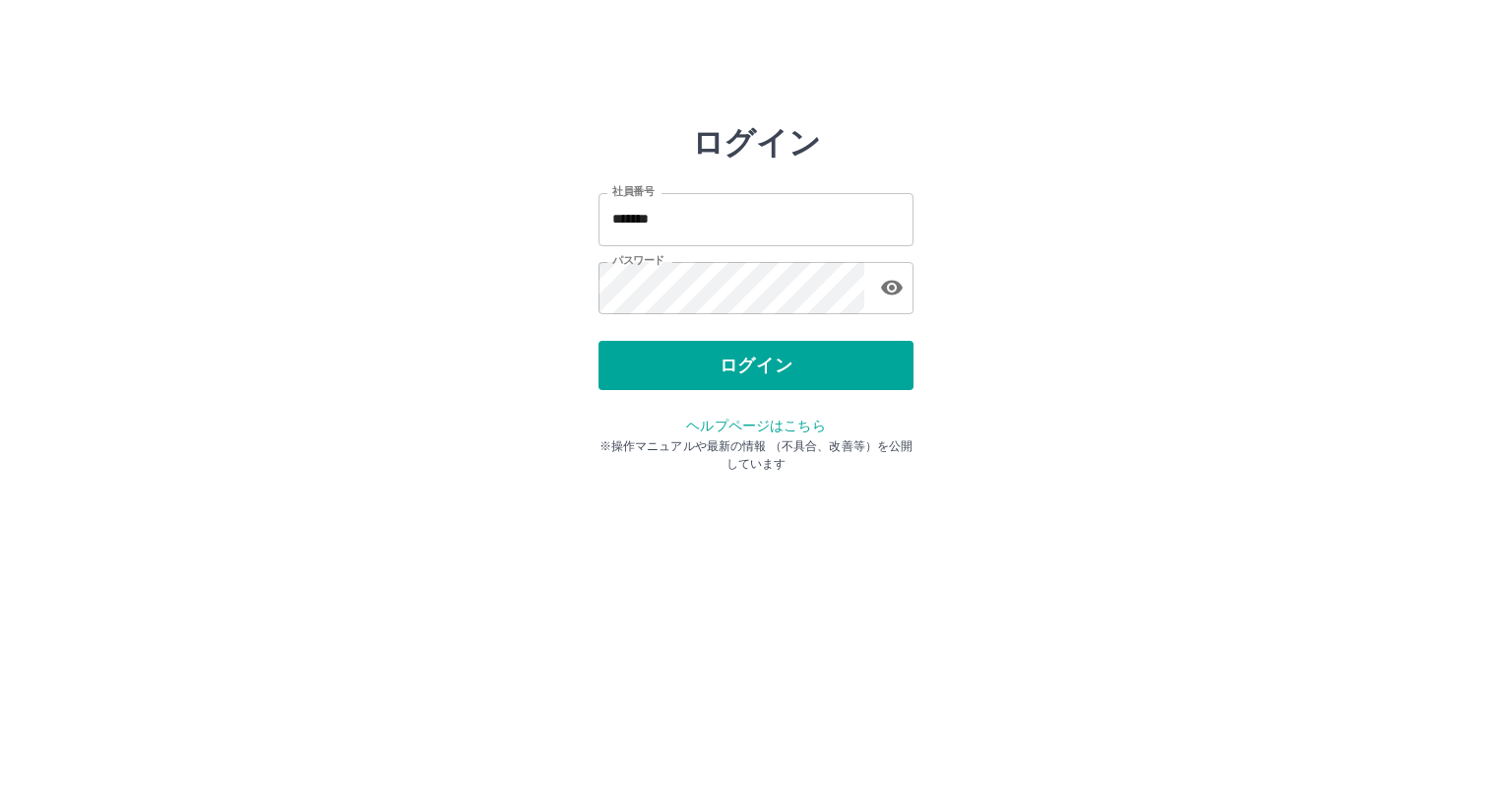 click on "ログイン" at bounding box center [756, 365] 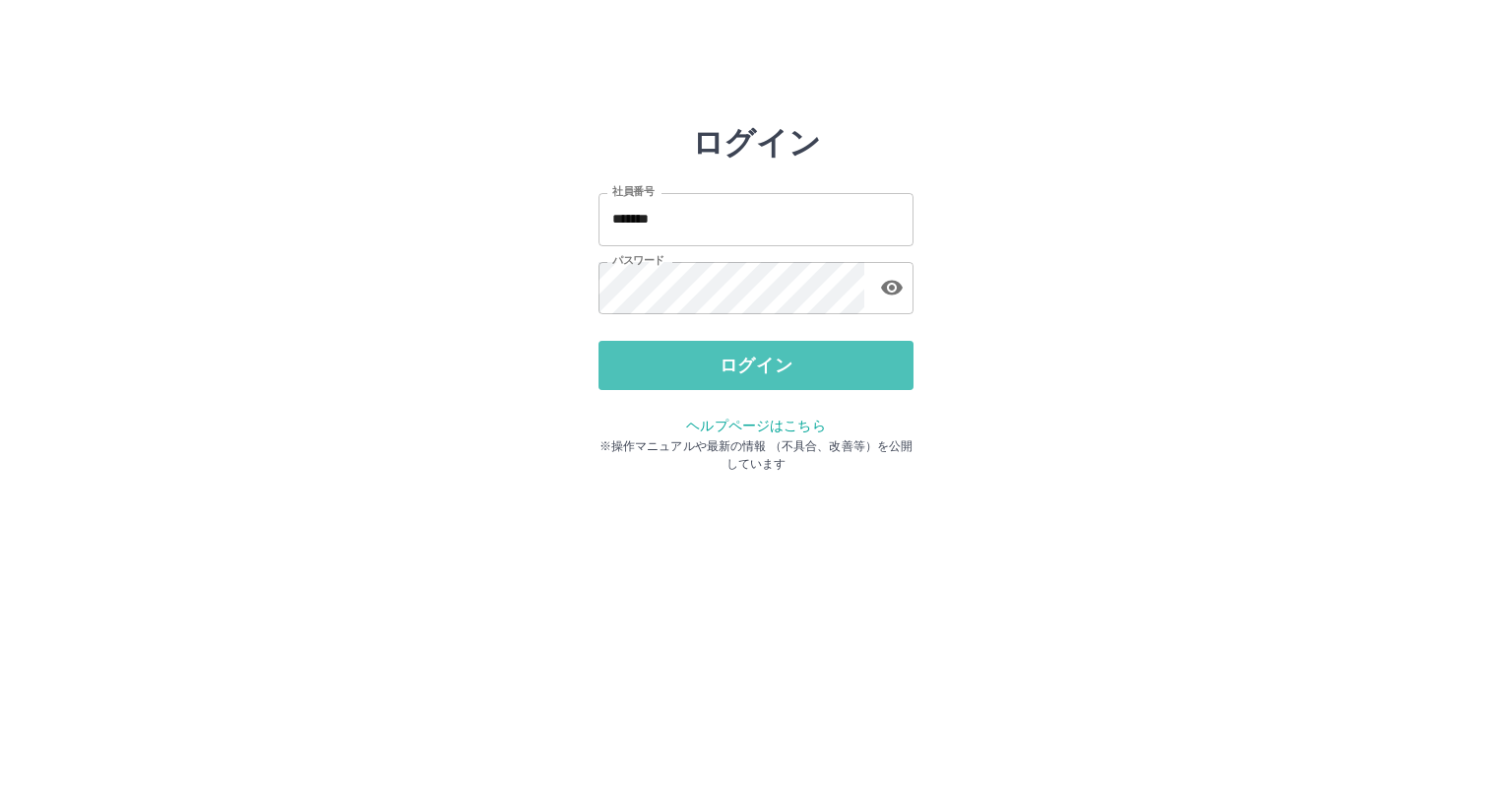 click on "ログイン" at bounding box center [756, 365] 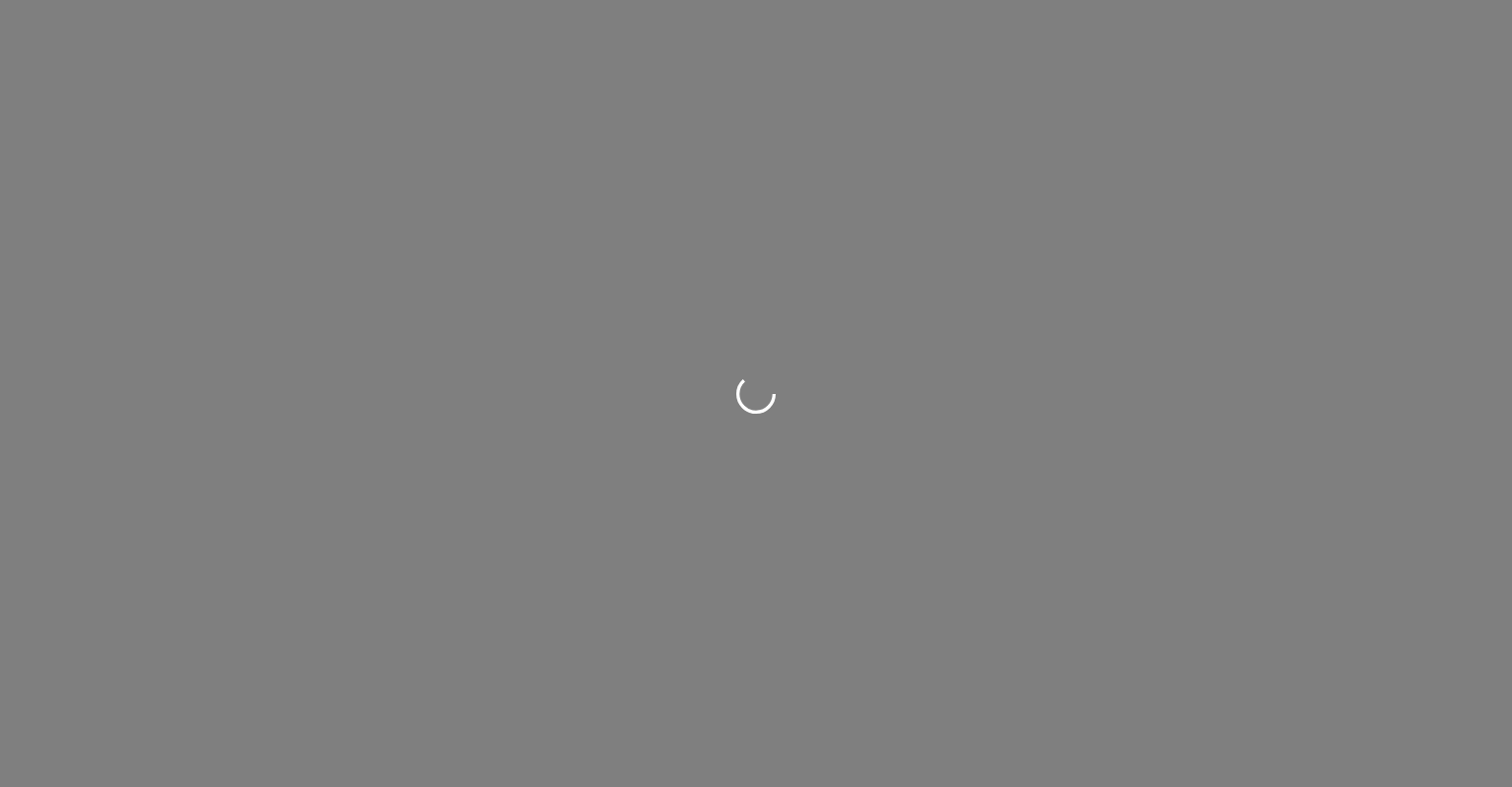 scroll, scrollTop: 0, scrollLeft: 0, axis: both 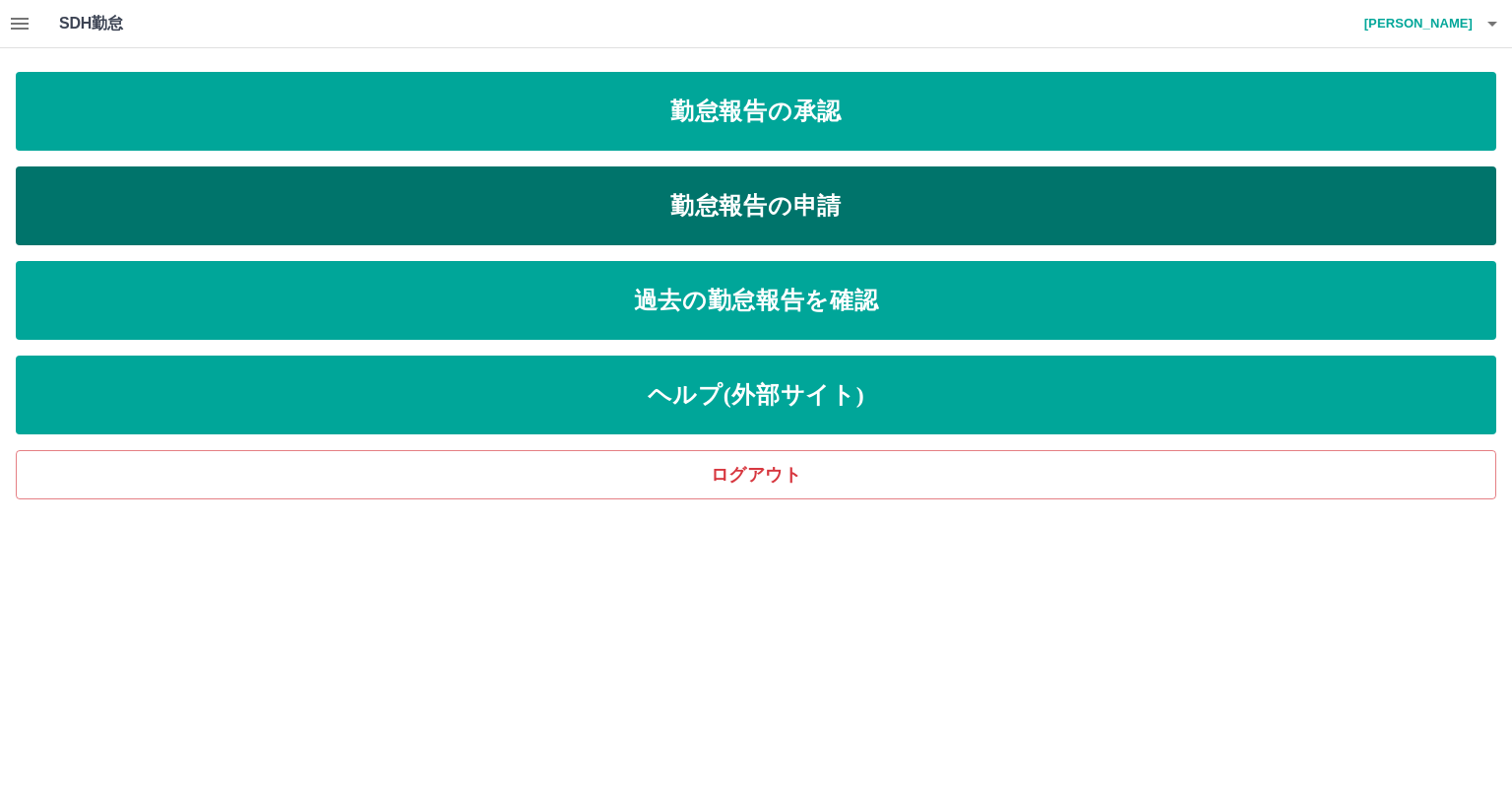 click on "勤怠報告の申請" at bounding box center [756, 206] 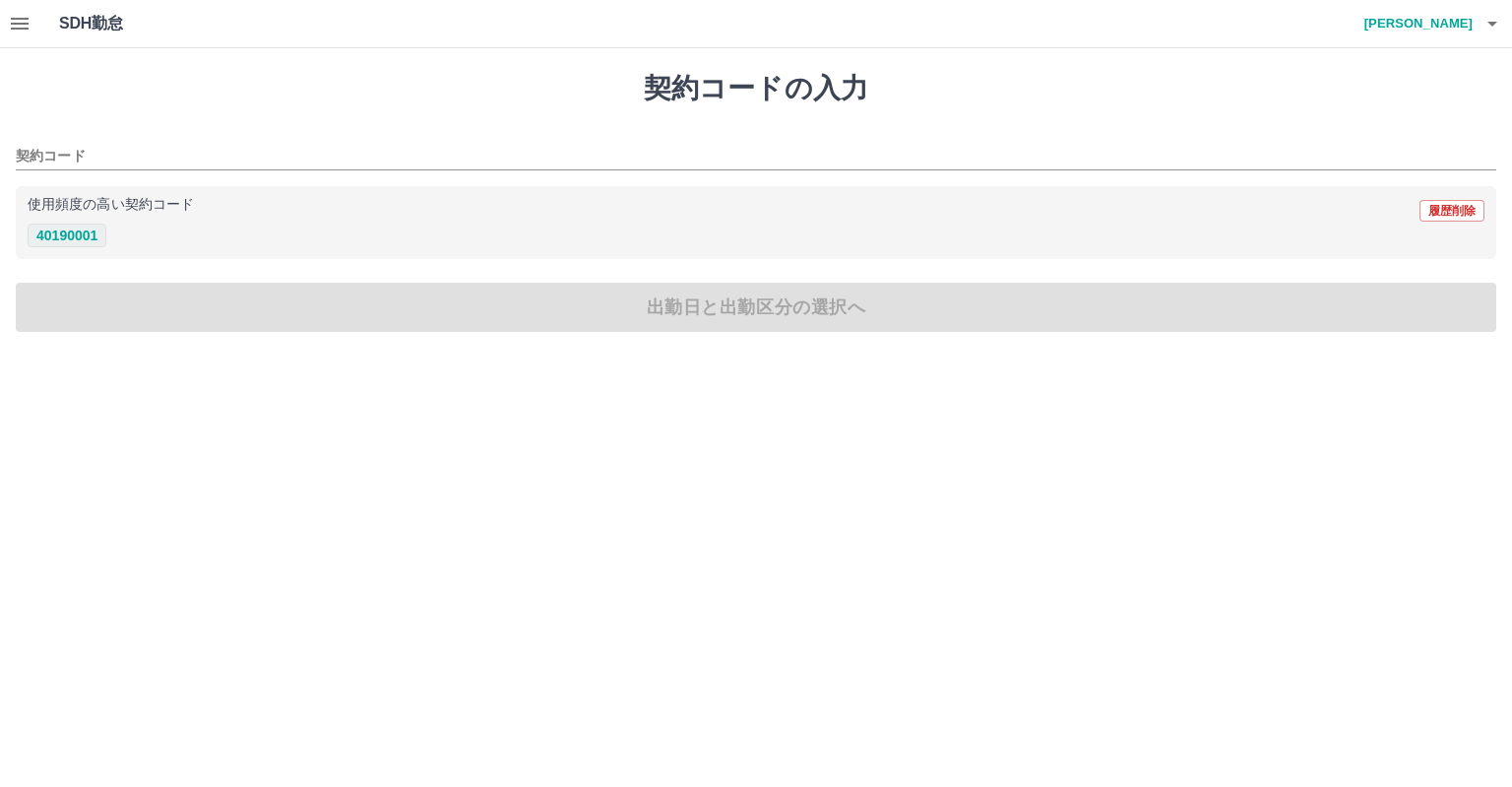 click on "40190001" at bounding box center [67, 235] 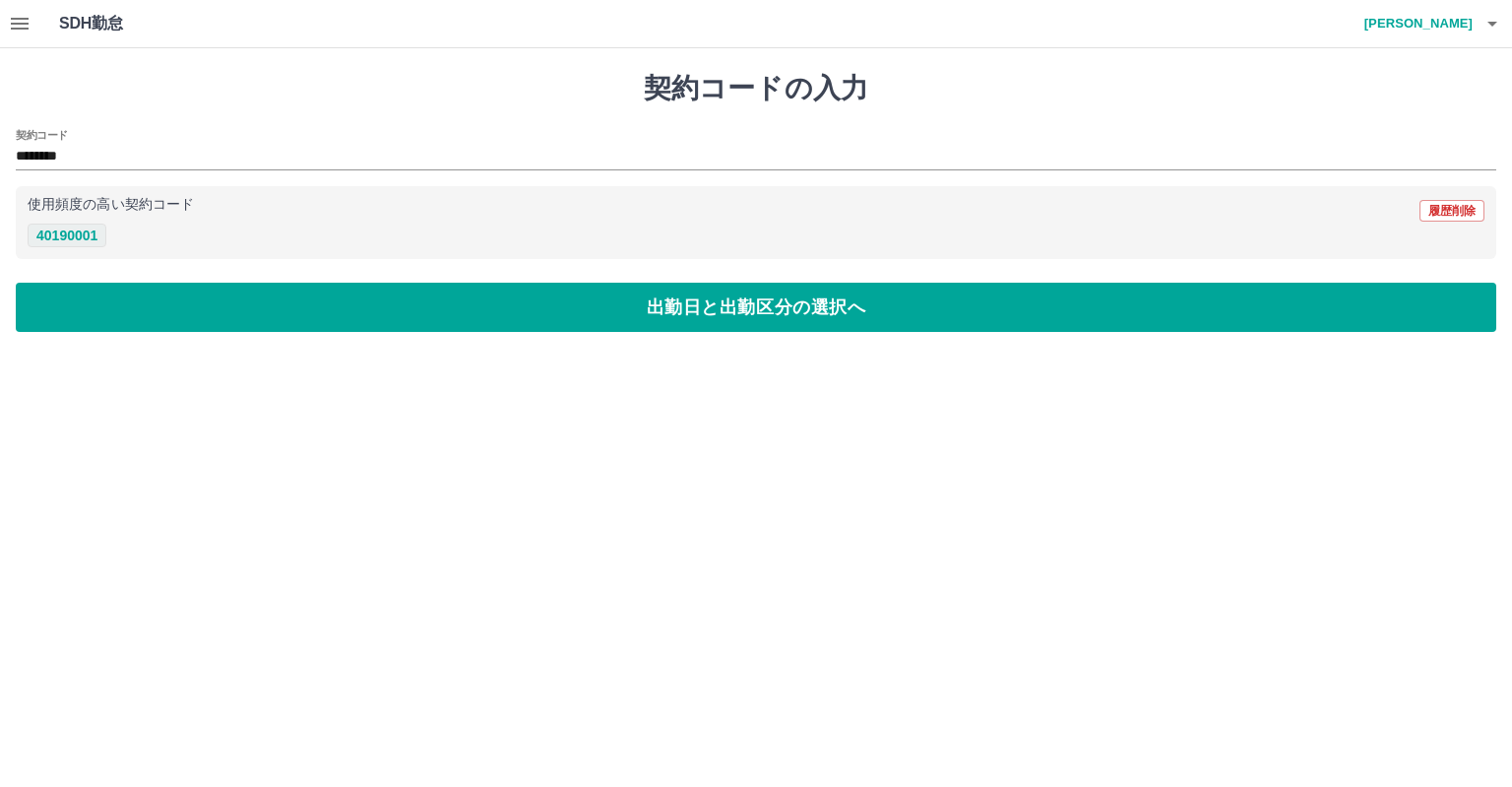 type on "********" 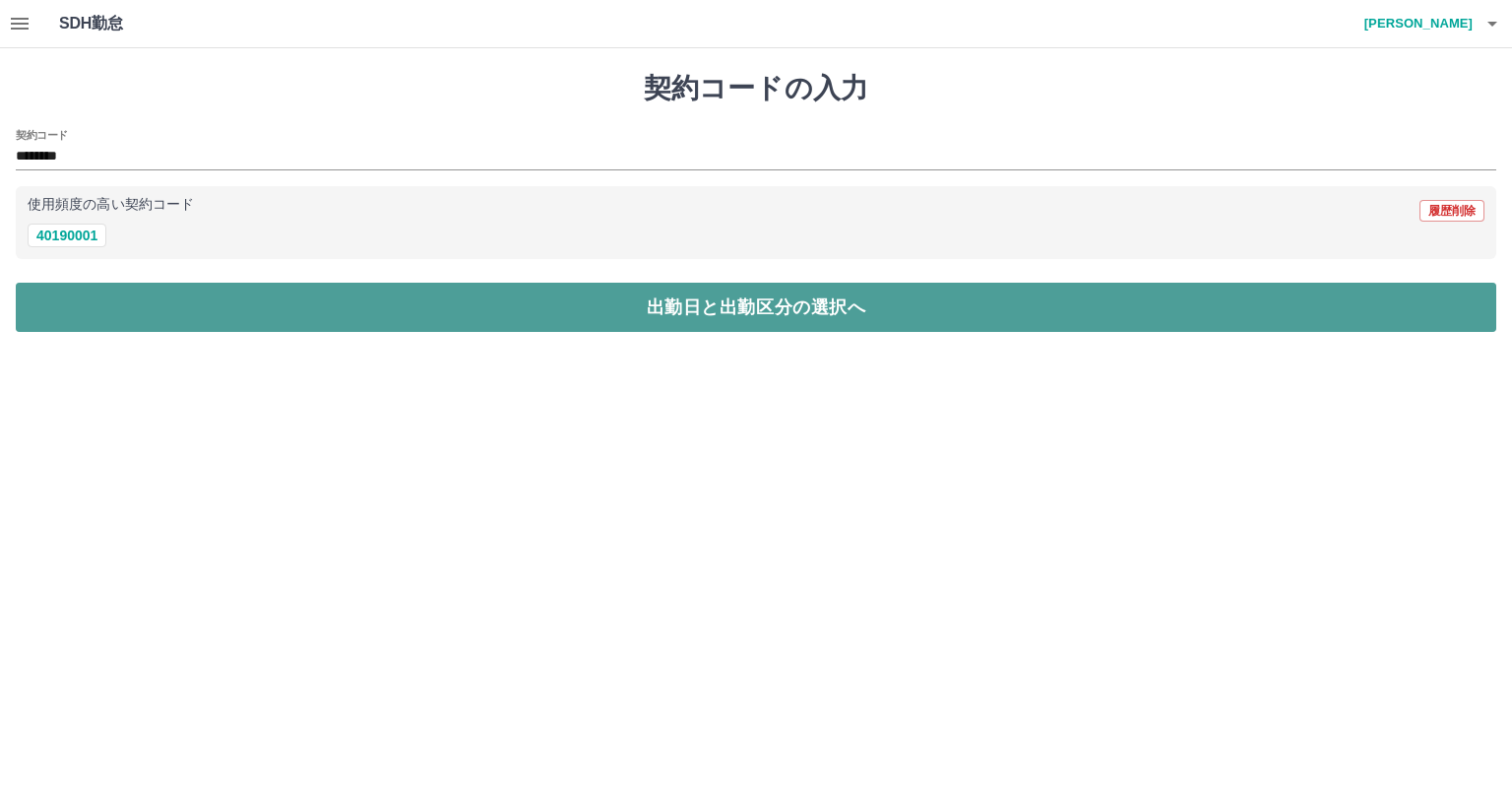 click on "出勤日と出勤区分の選択へ" at bounding box center (756, 307) 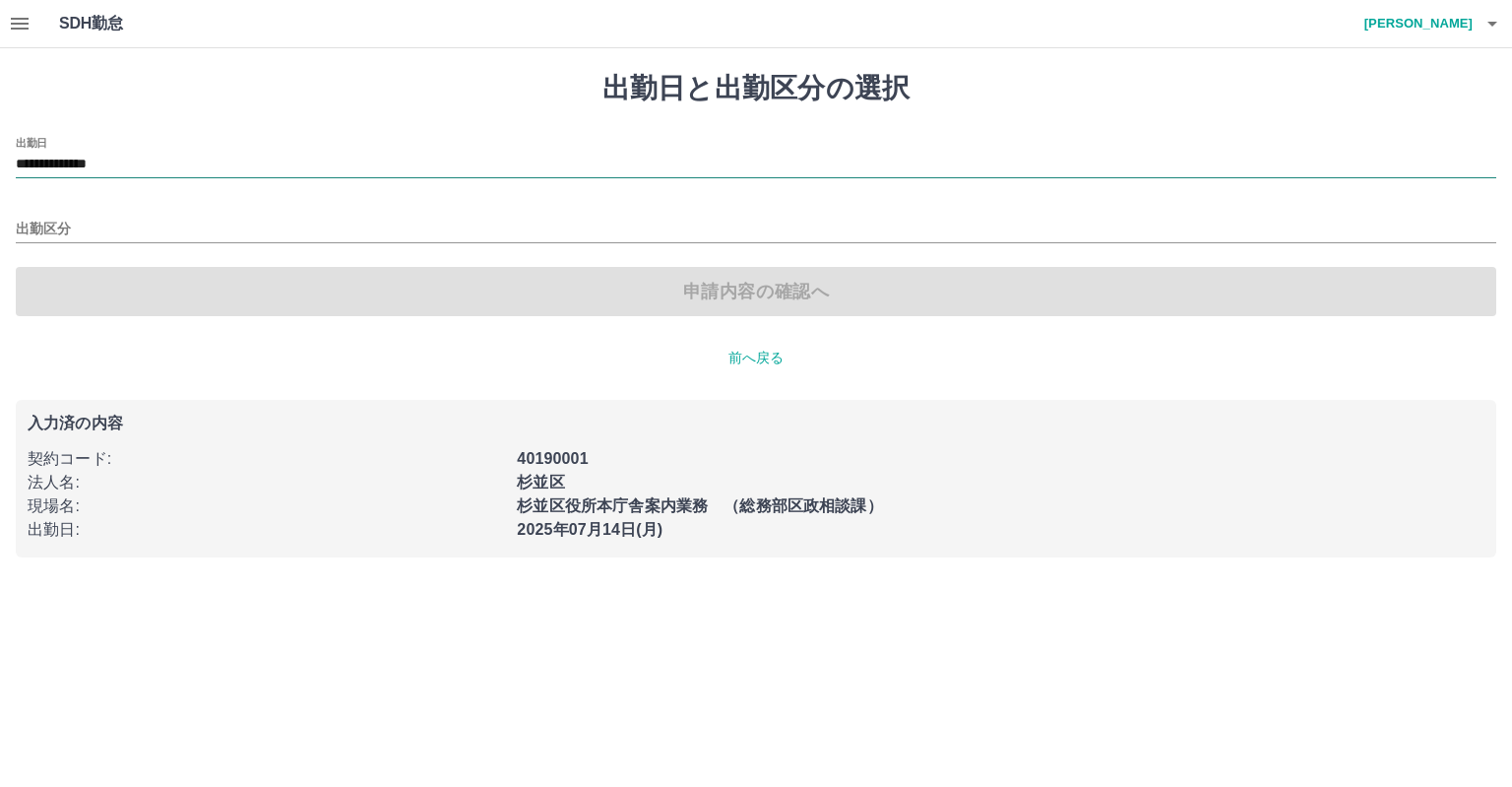 click on "**********" at bounding box center [756, 164] 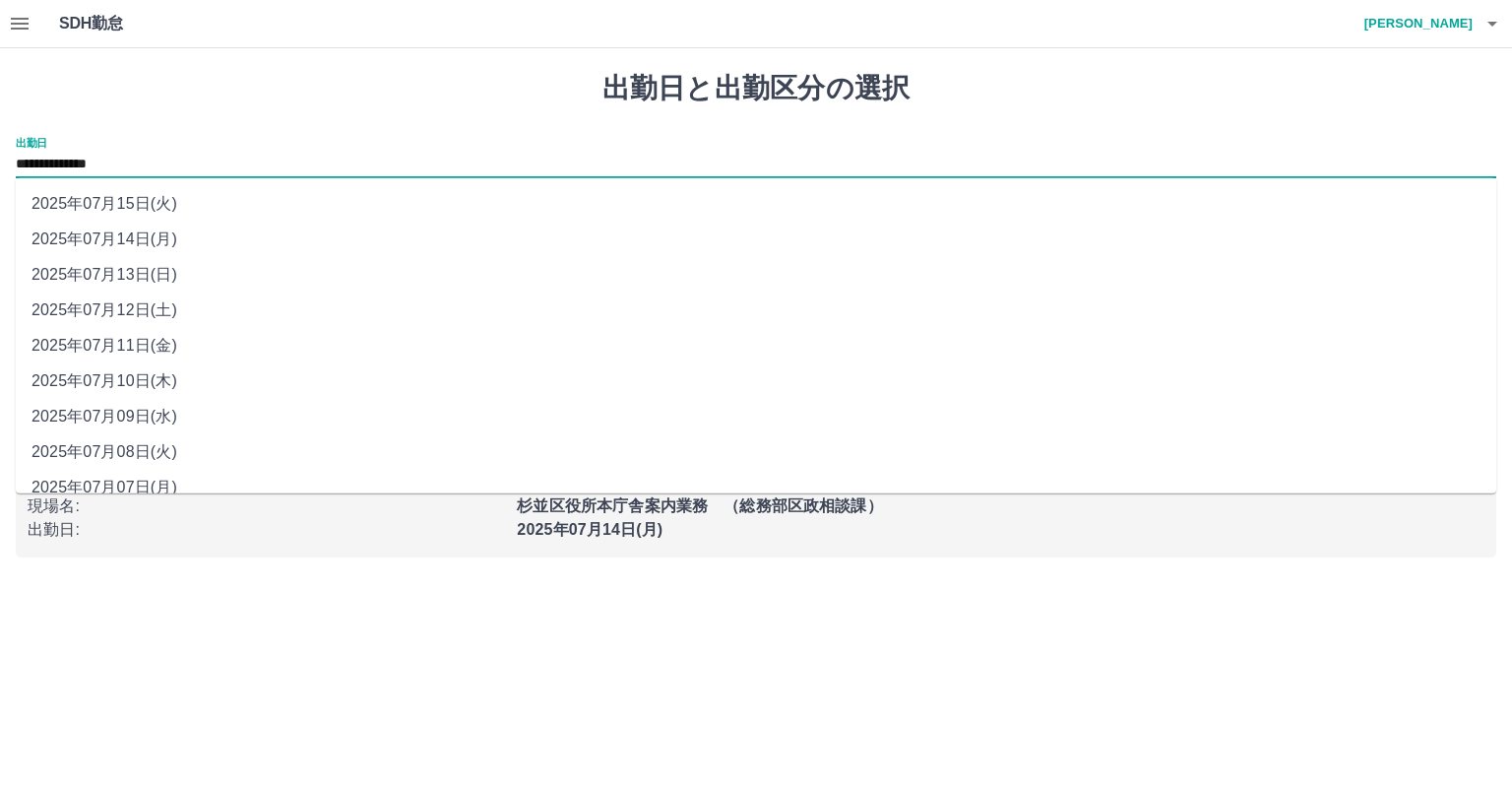 click on "2025年07月11日(金)" at bounding box center [756, 346] 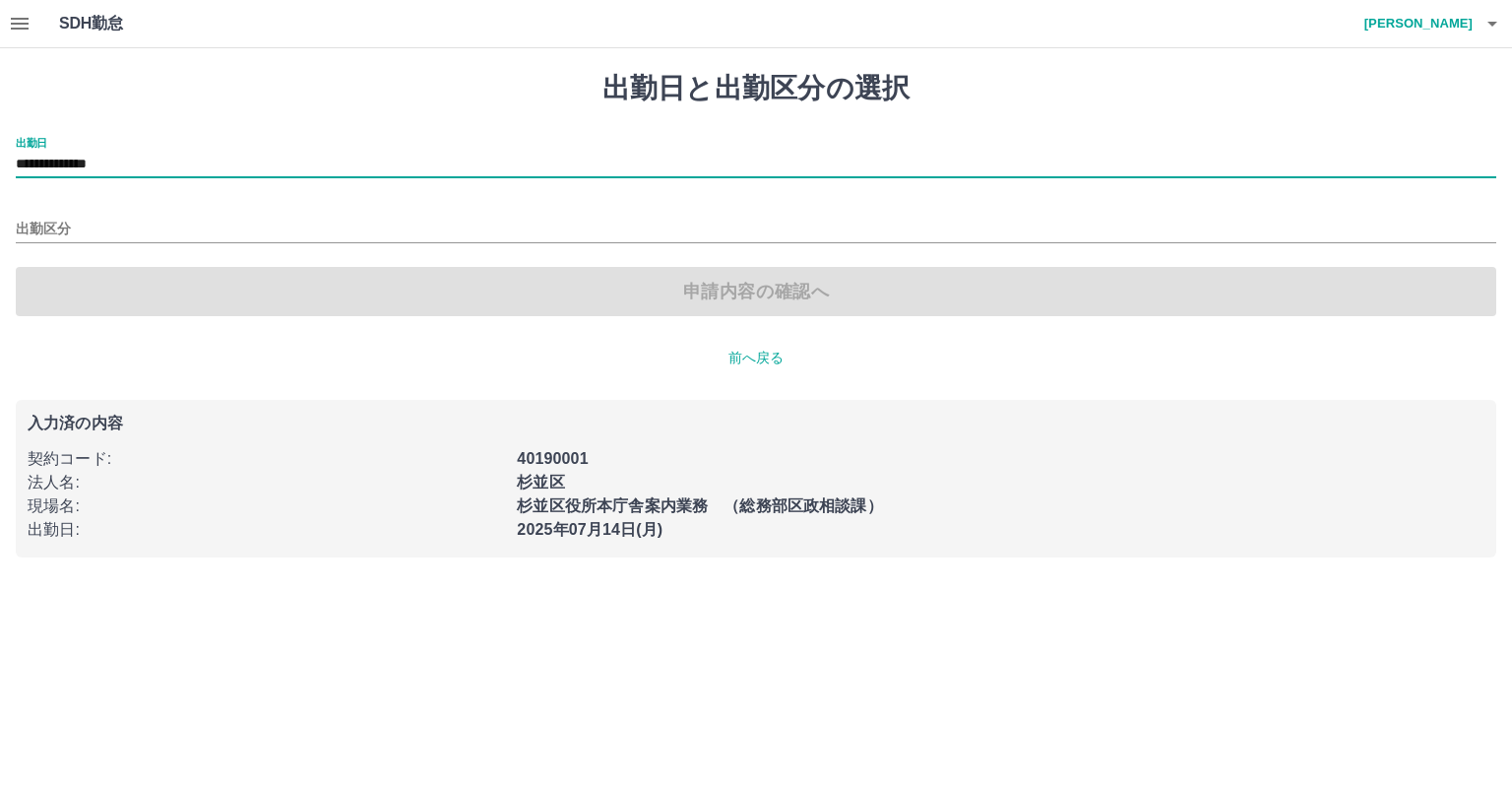 click on "出勤区分" at bounding box center (756, 223) 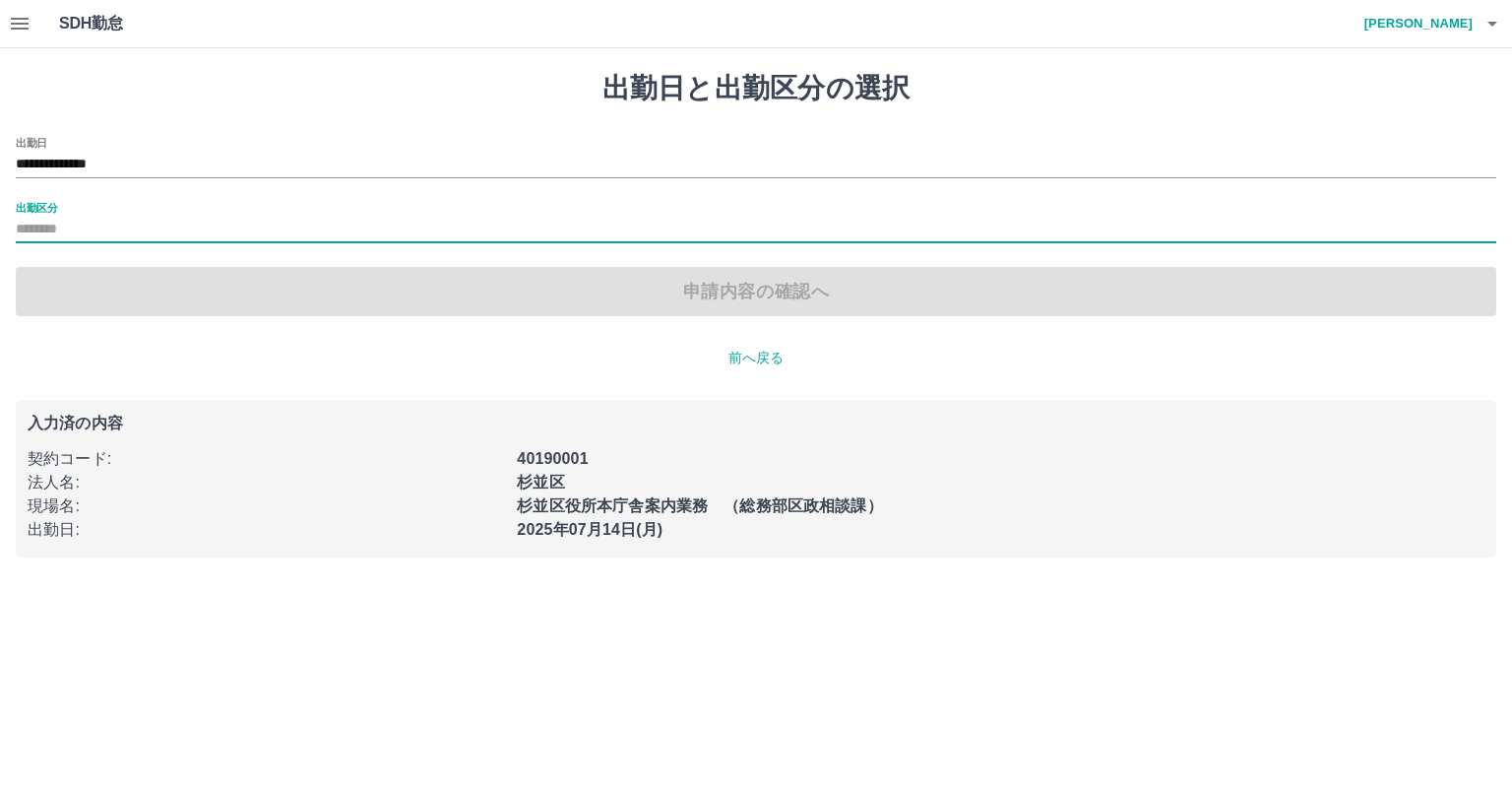 click on "出勤区分" at bounding box center (756, 230) 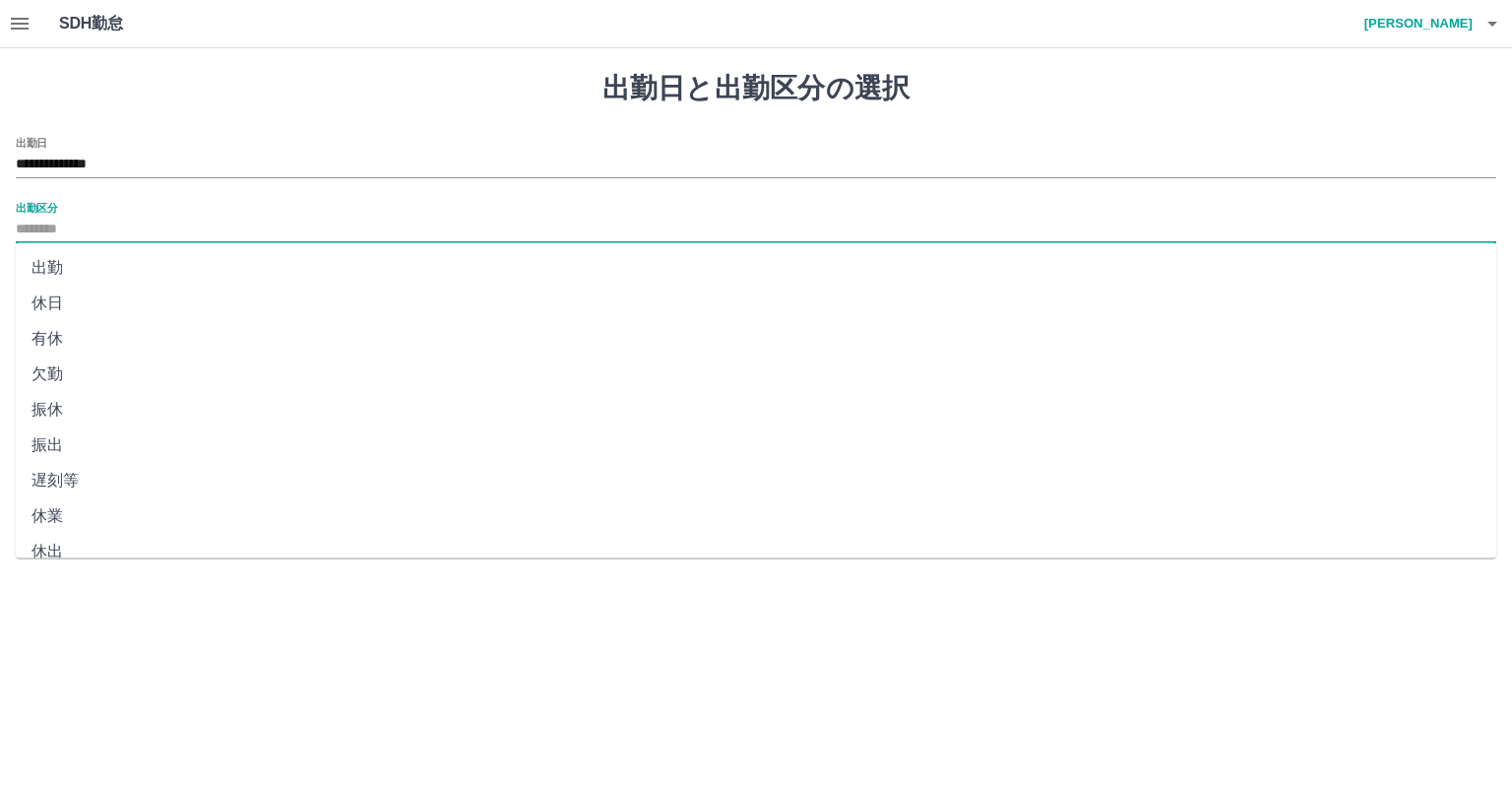 click on "出勤" at bounding box center (756, 268) 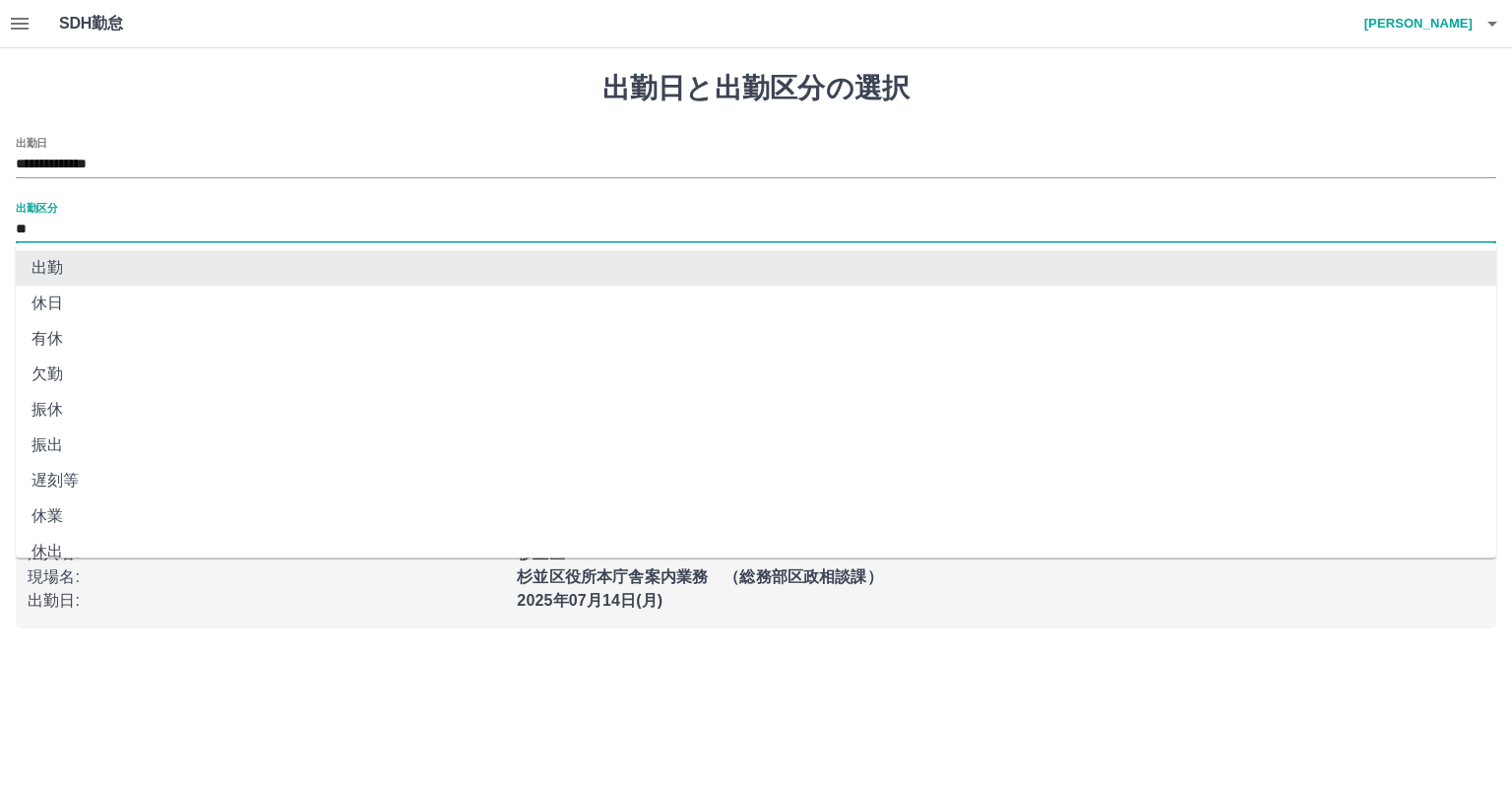 click on "**" at bounding box center (756, 230) 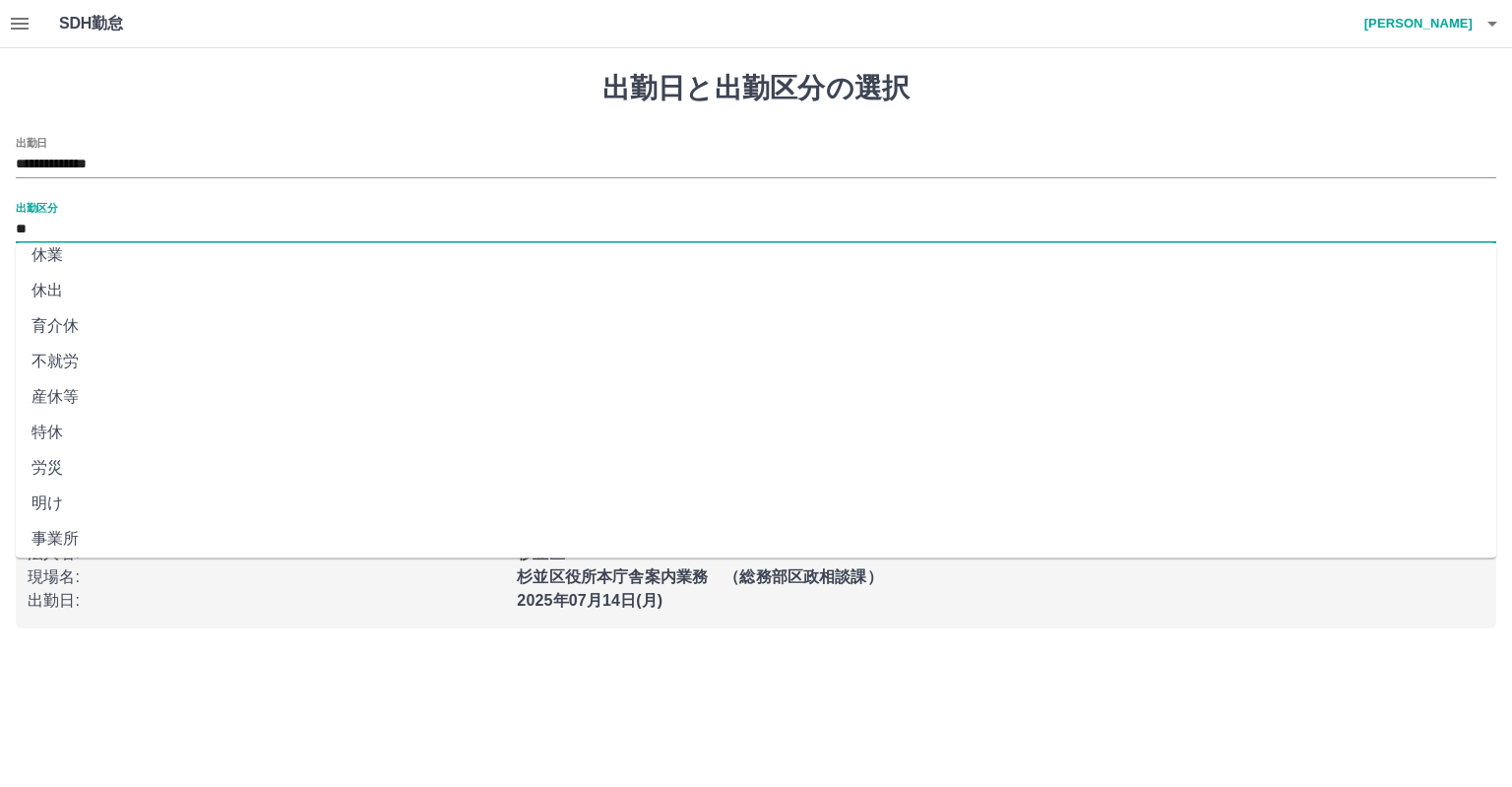 scroll, scrollTop: 252, scrollLeft: 0, axis: vertical 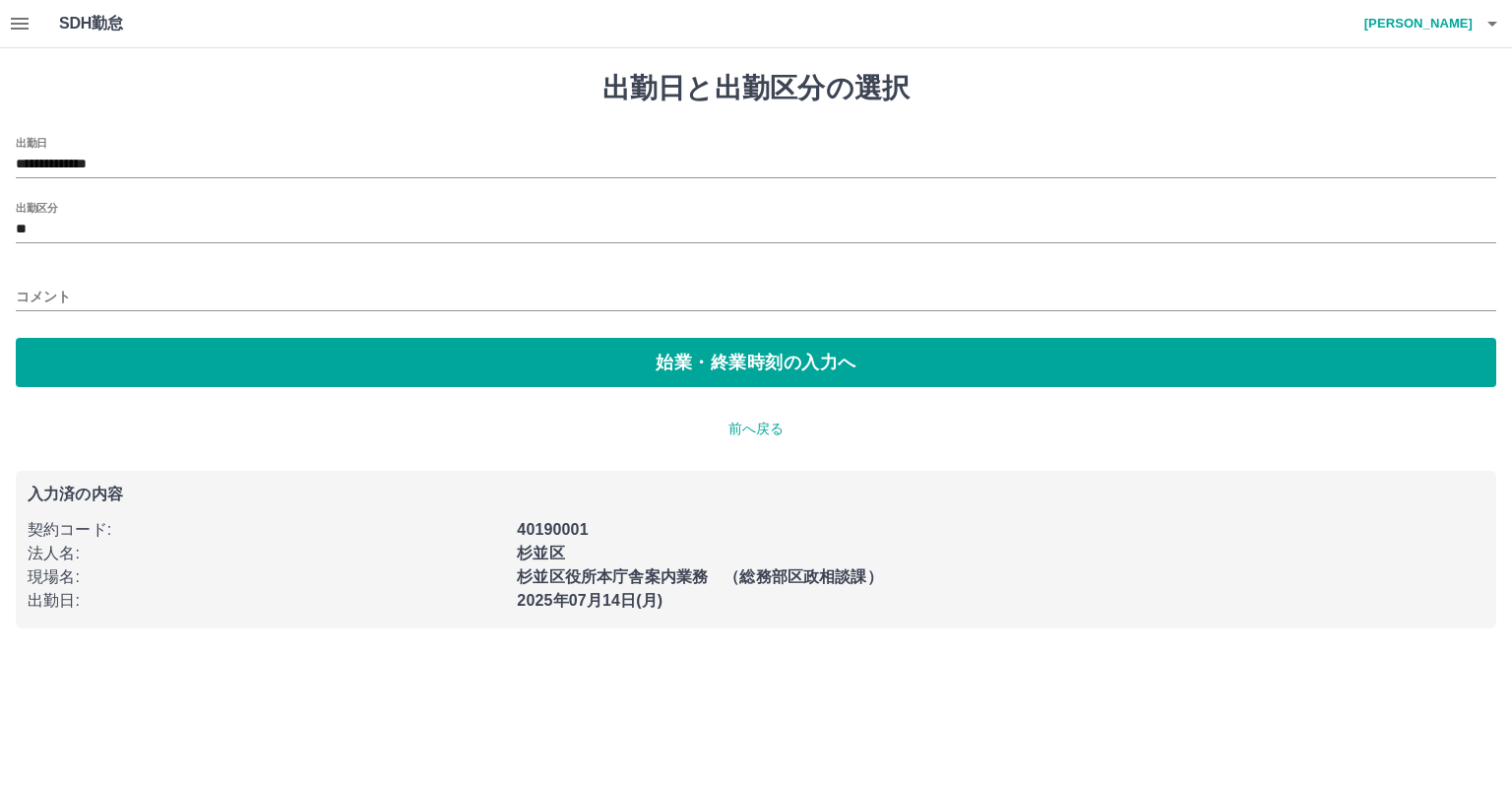 click on "**********" at bounding box center (756, 350) 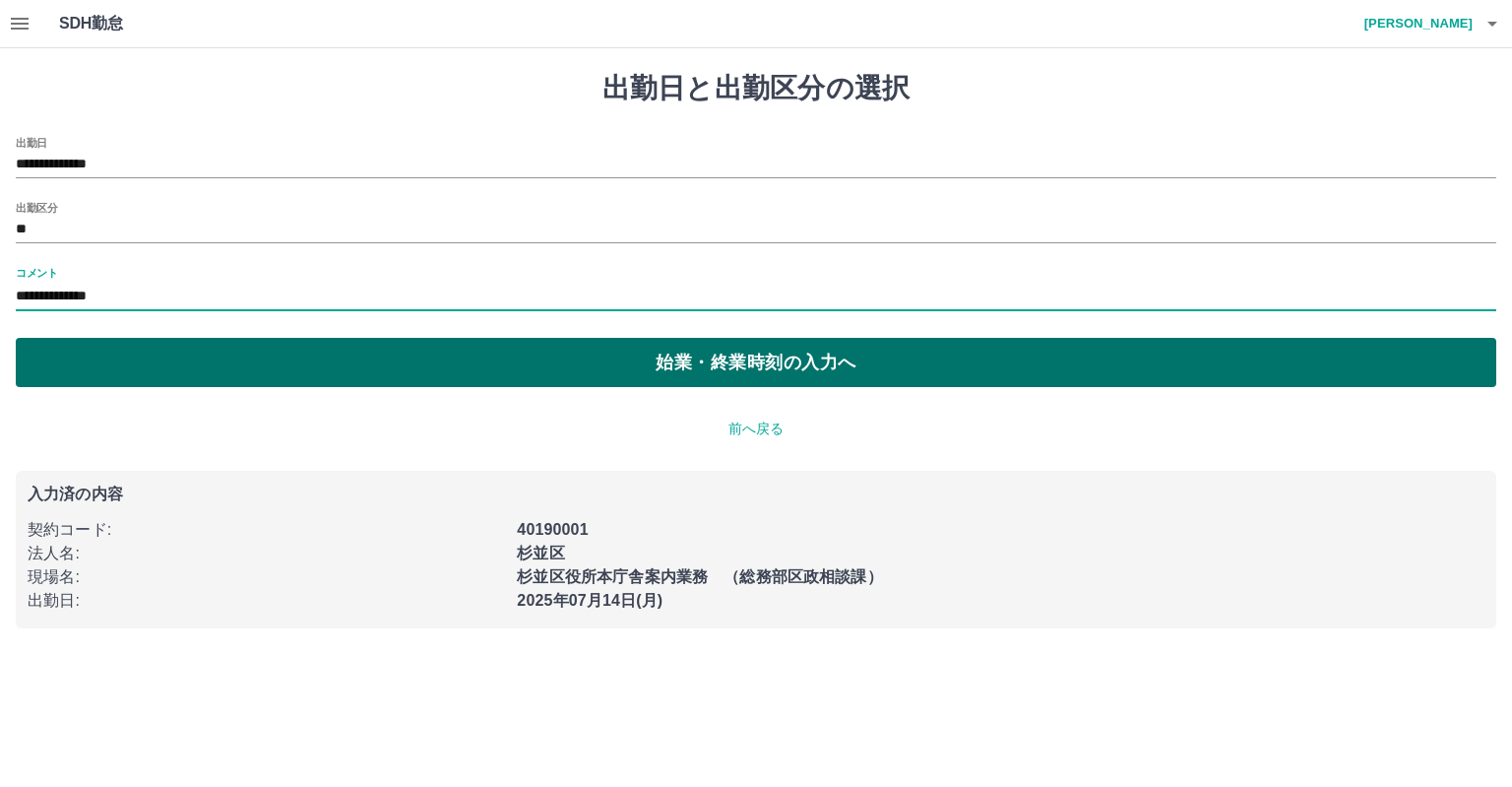 type on "**********" 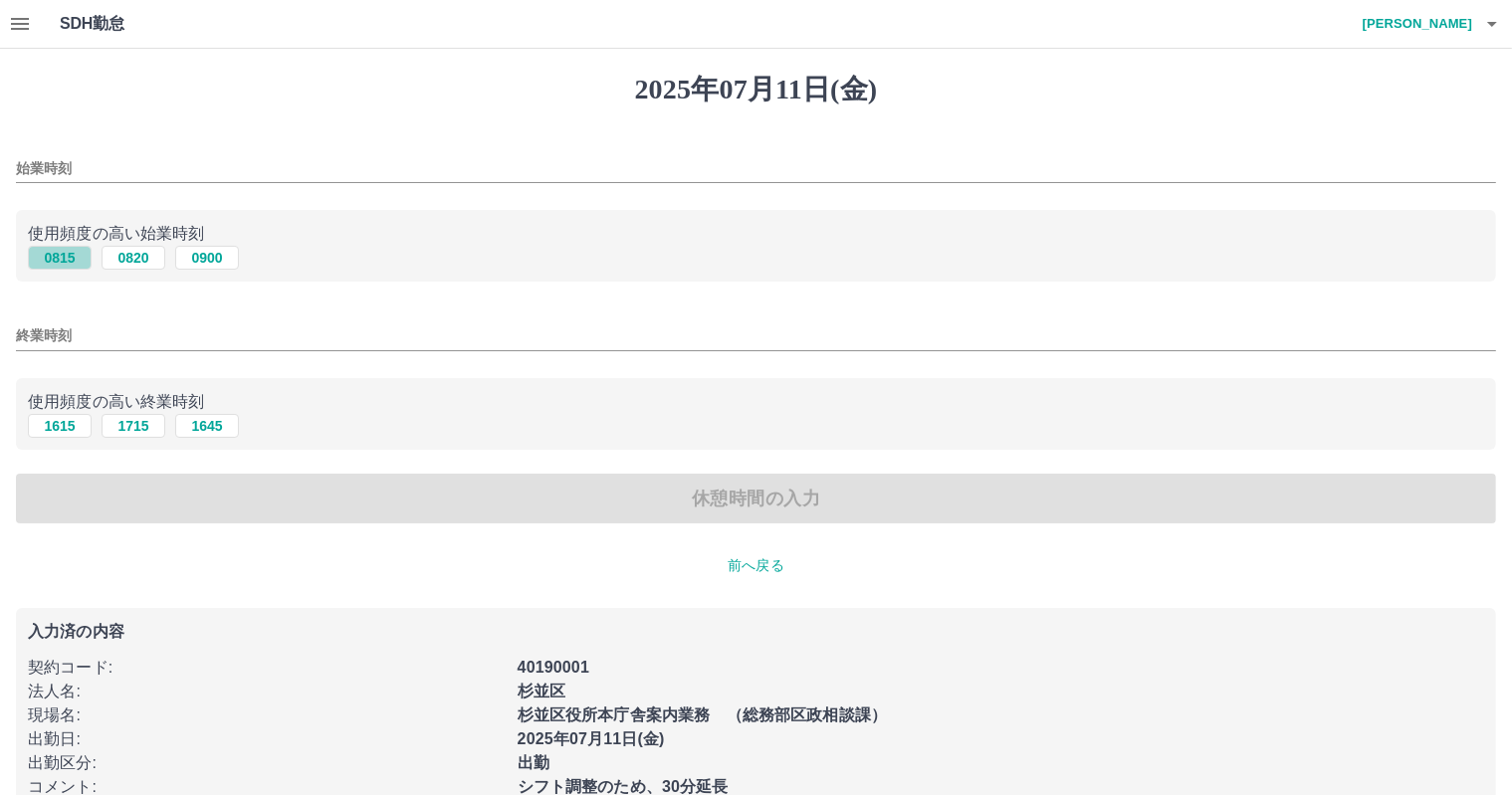 click on "0815" at bounding box center (60, 258) 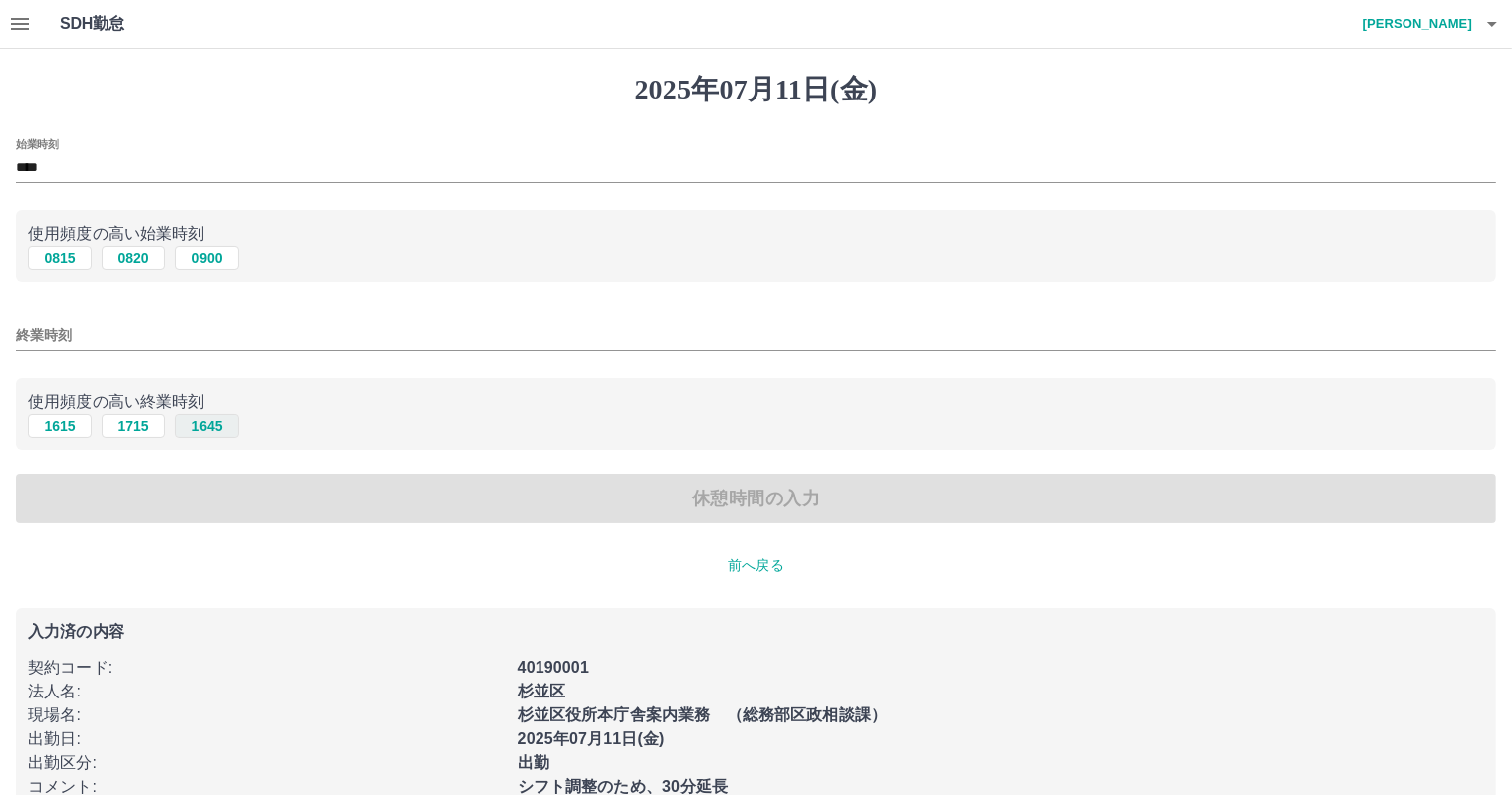click on "1645" at bounding box center [207, 426] 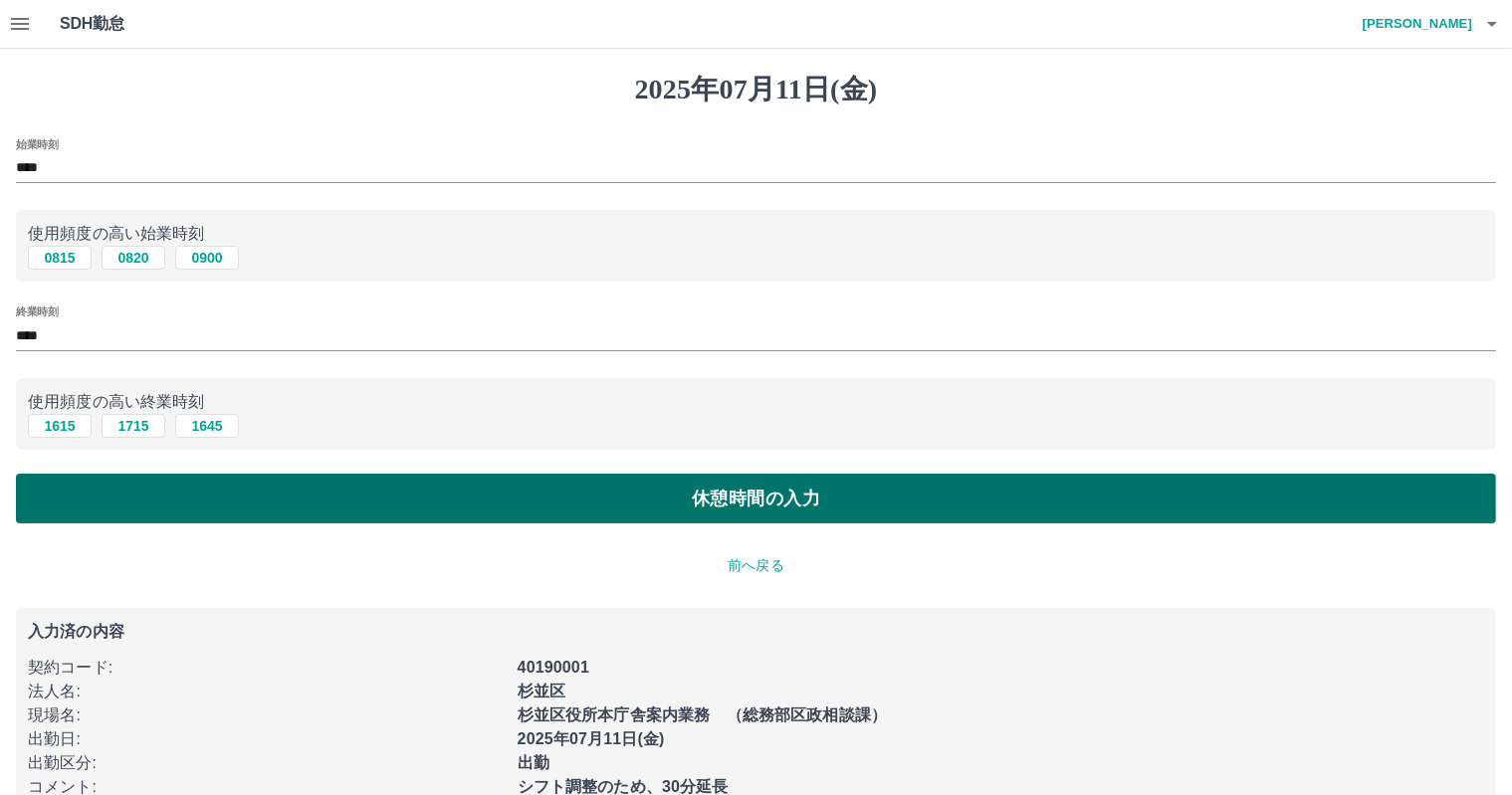 click on "休憩時間の入力" at bounding box center (756, 498) 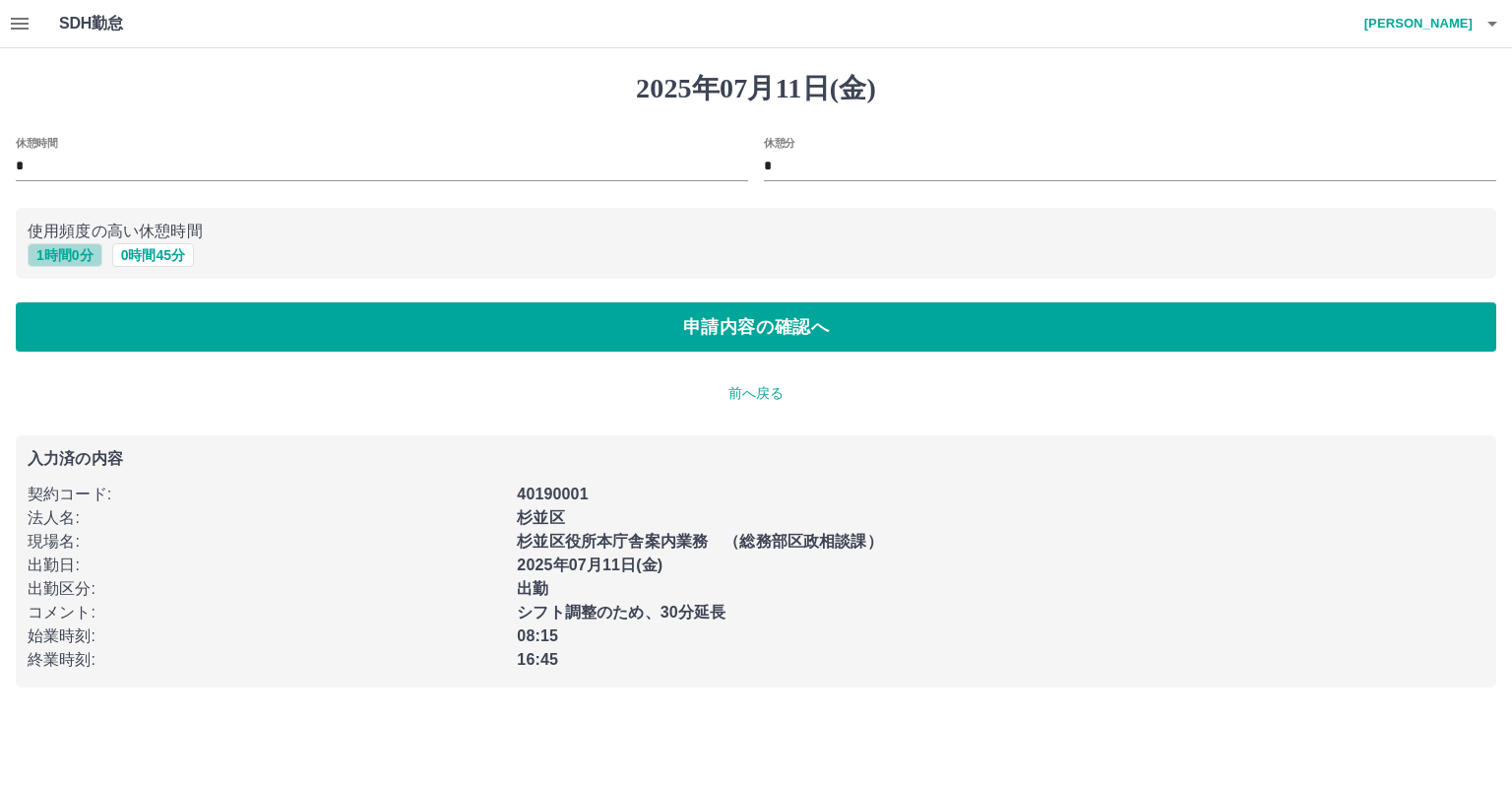 click on "1 時間 0 分" at bounding box center (65, 255) 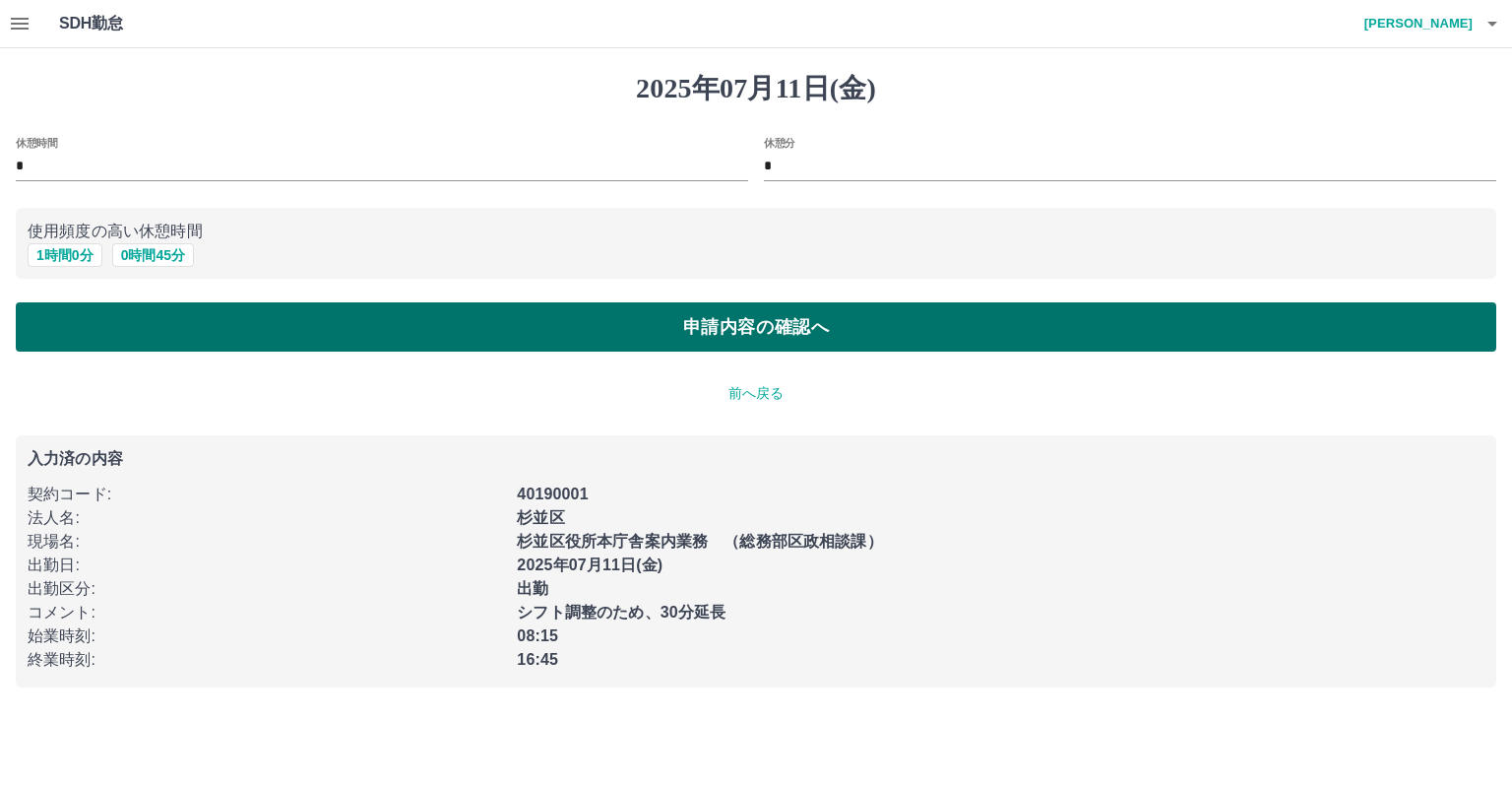 click on "申請内容の確認へ" at bounding box center (756, 327) 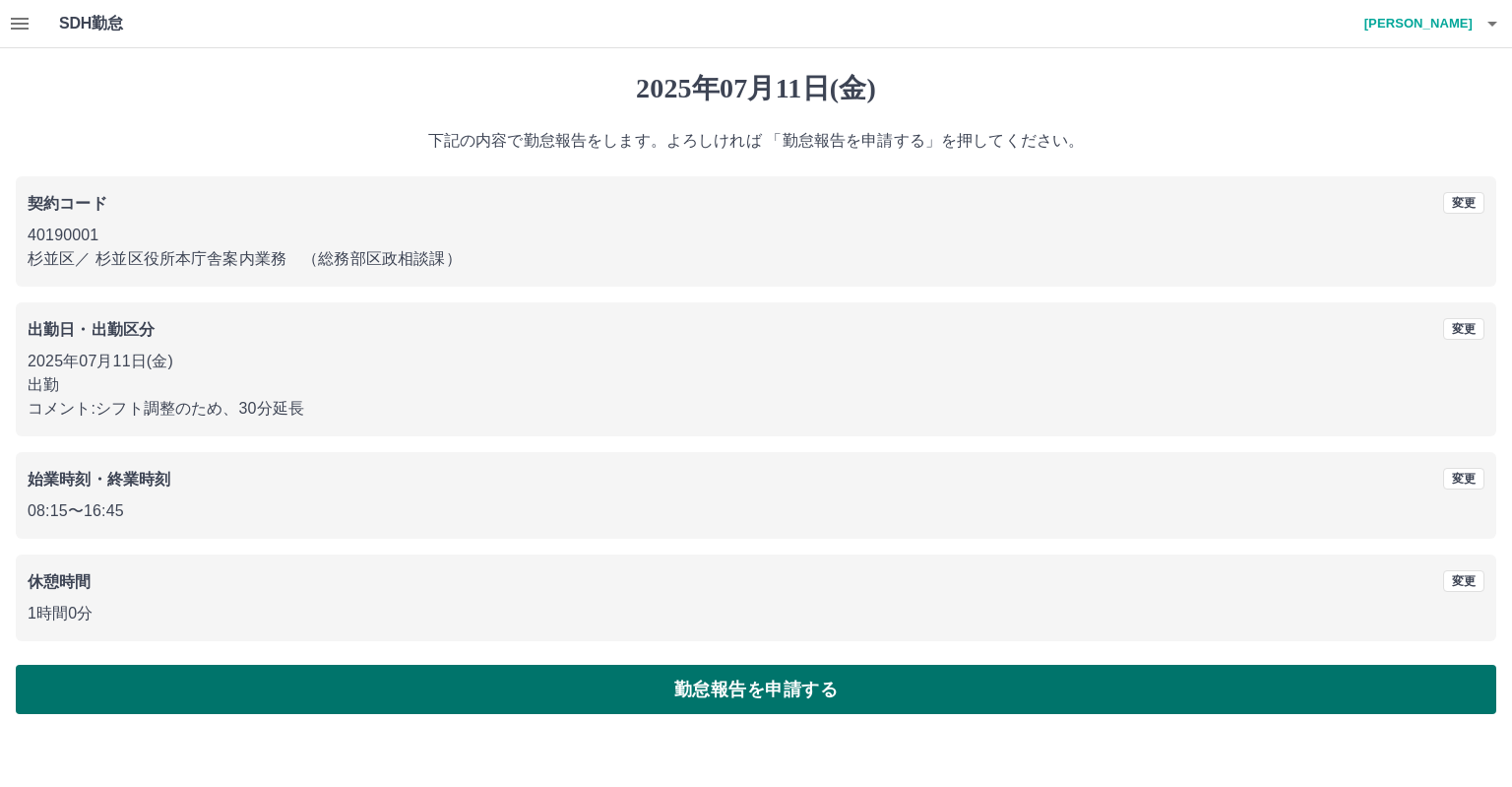 click on "勤怠報告を申請する" at bounding box center (756, 689) 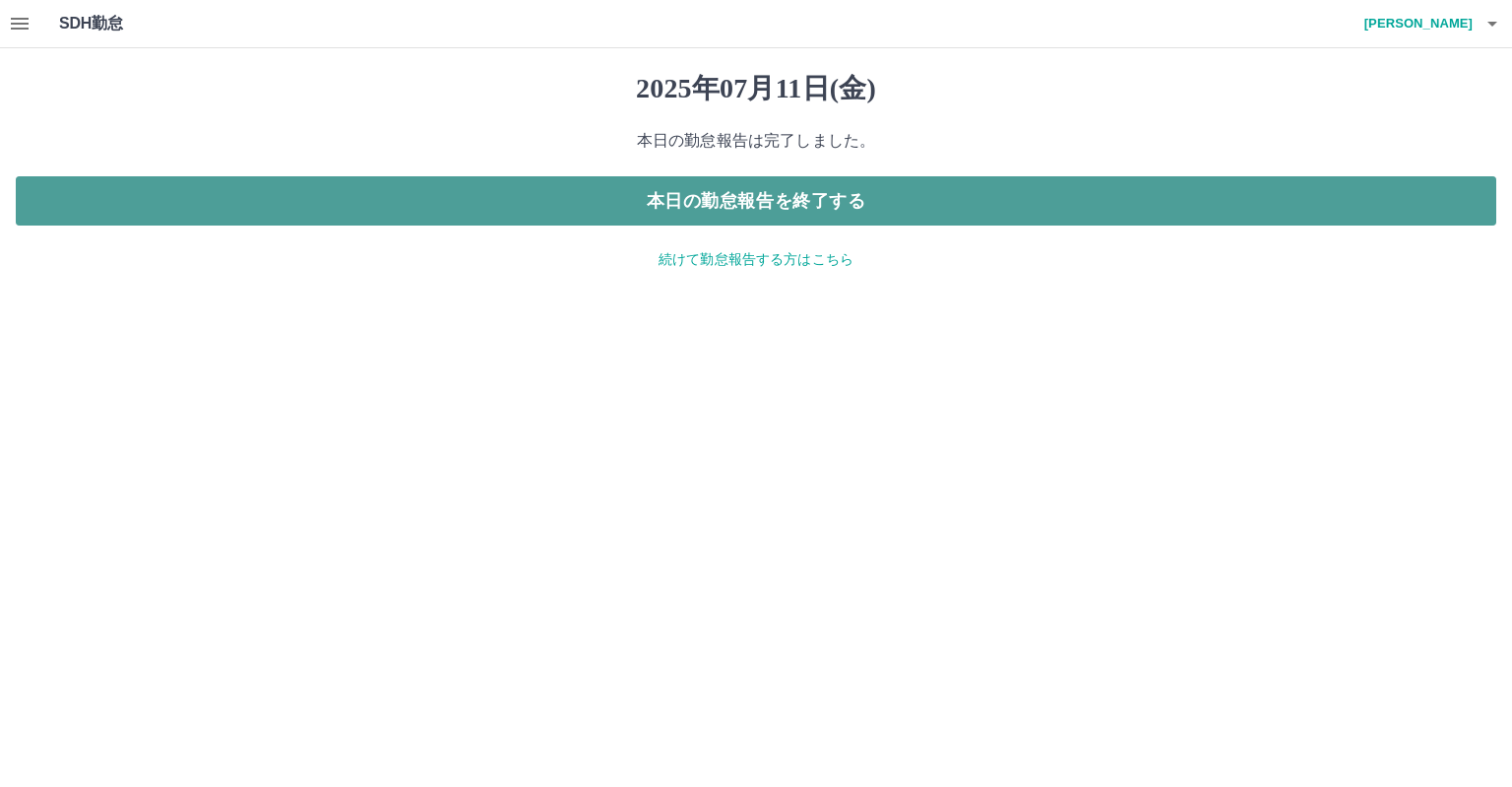 click on "本日の勤怠報告を終了する" at bounding box center (756, 201) 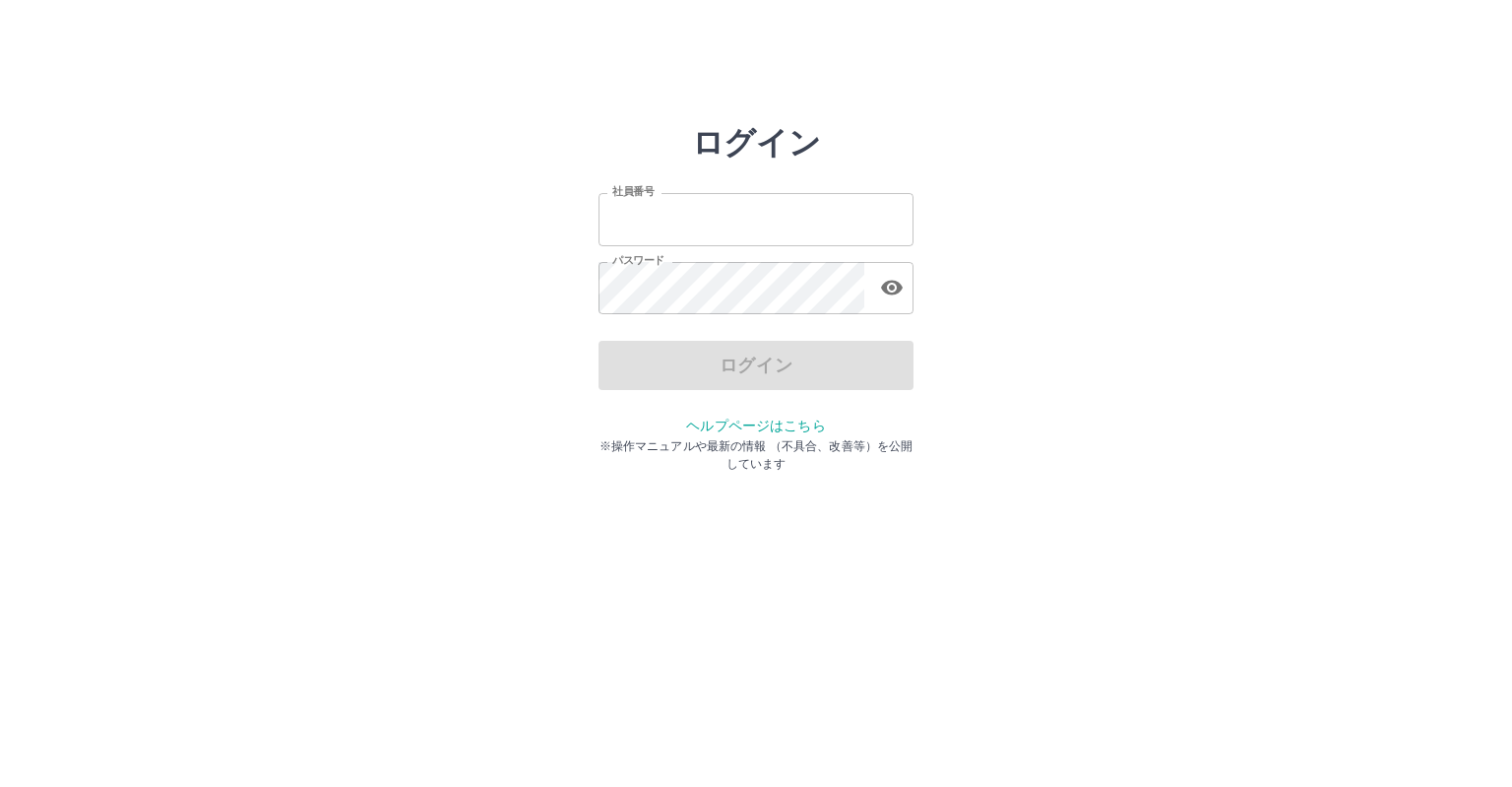 scroll, scrollTop: 0, scrollLeft: 0, axis: both 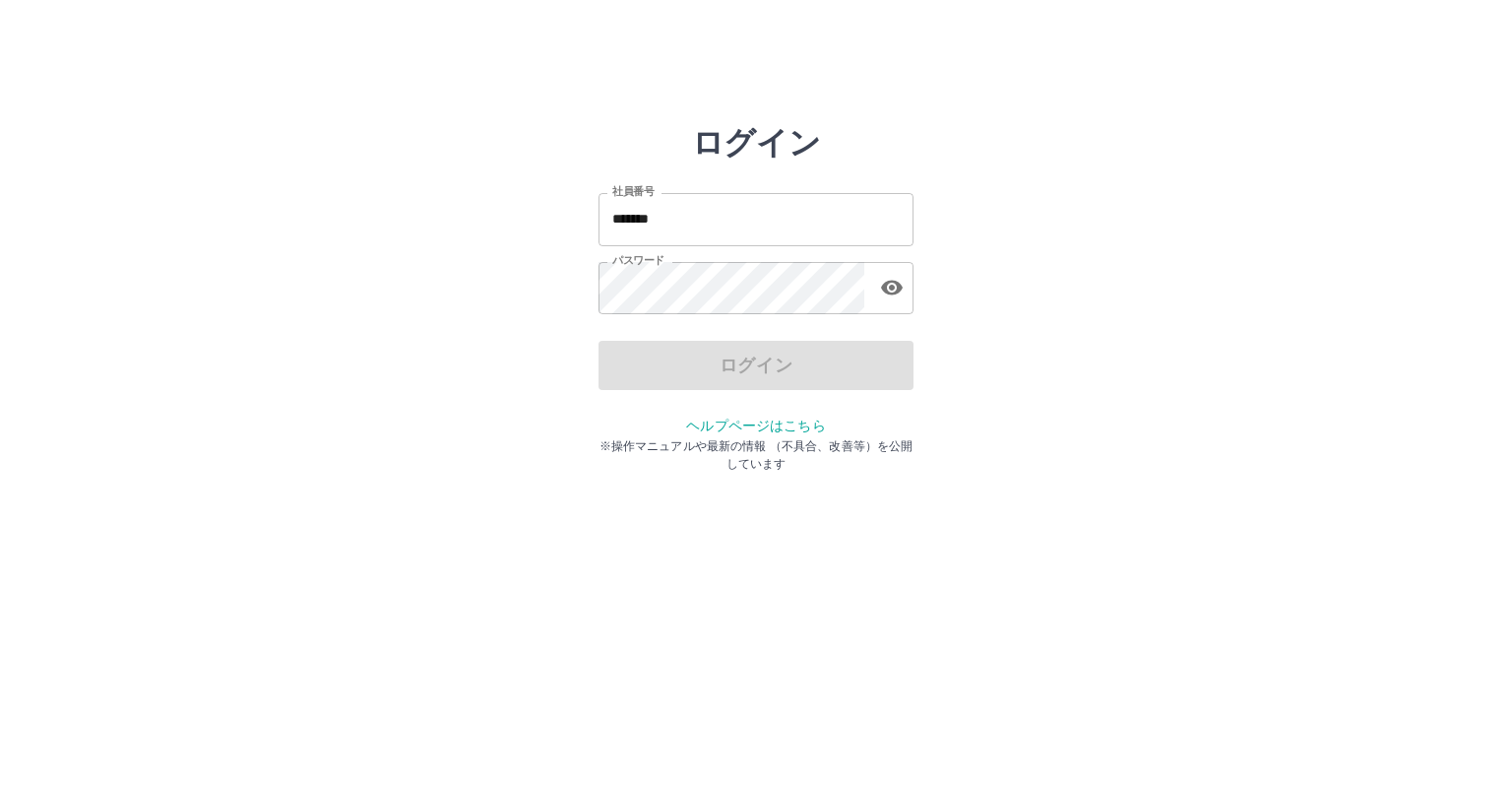 click on "*******" at bounding box center [756, 219] 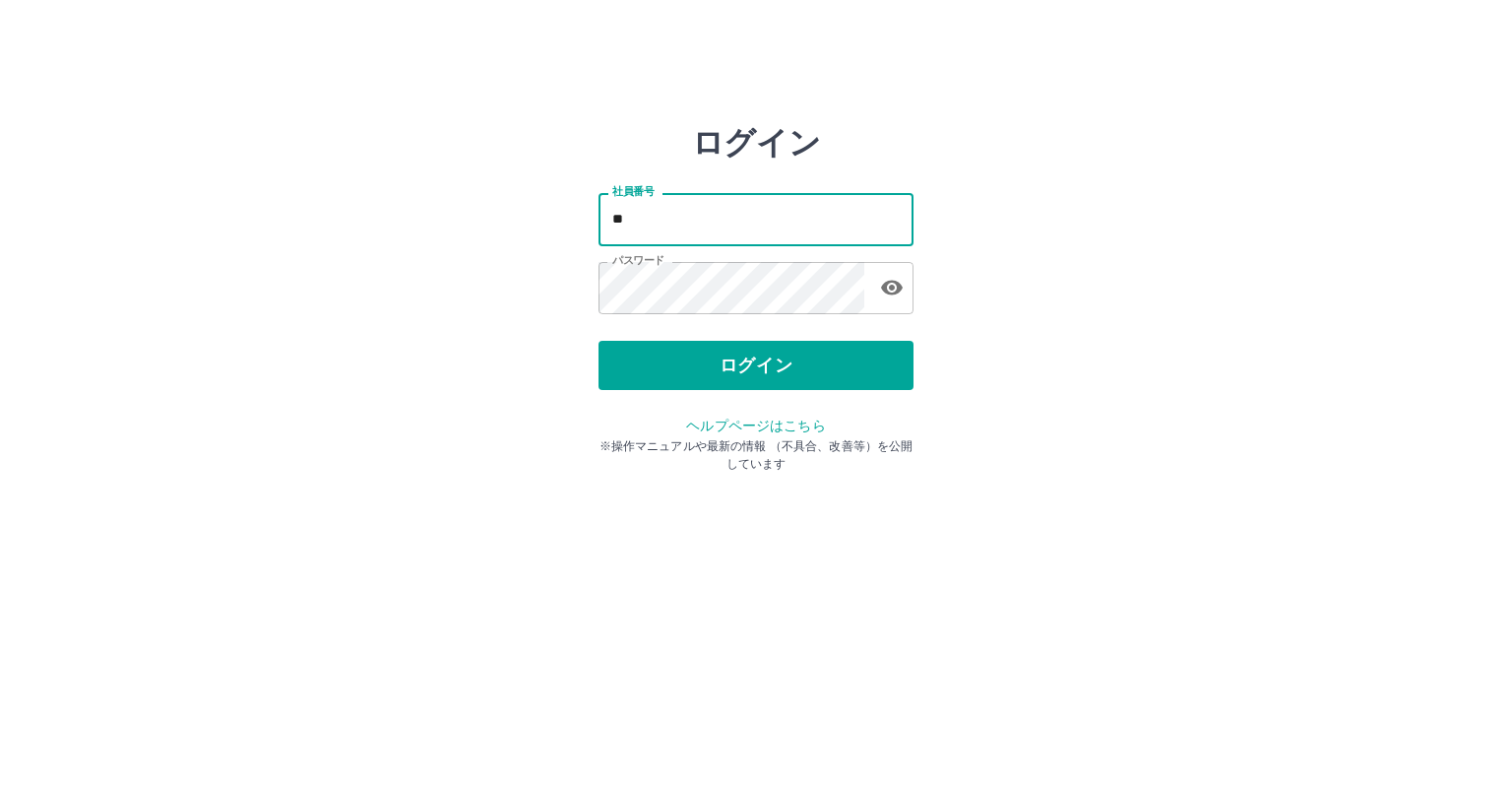type on "*" 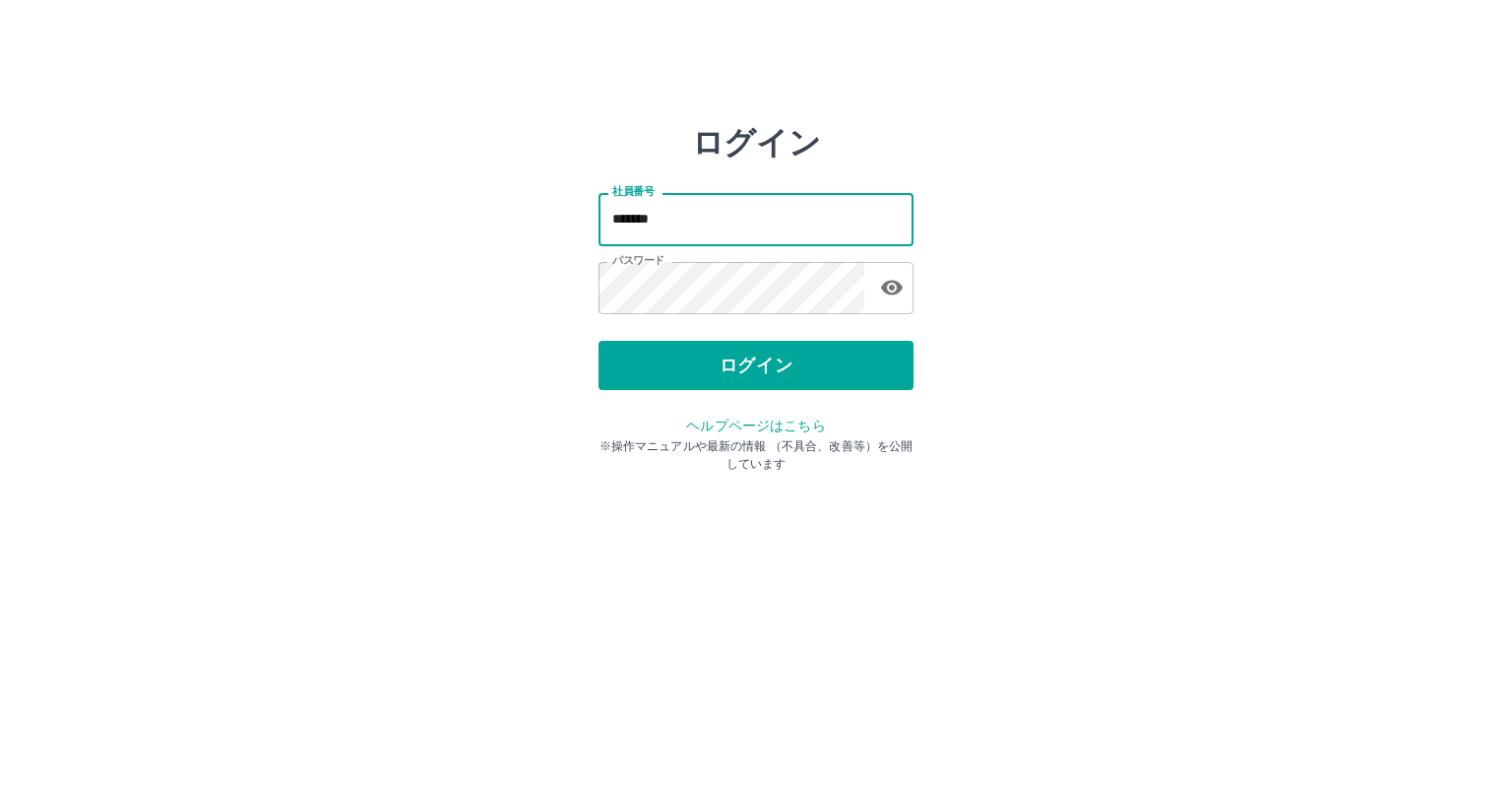 type on "*******" 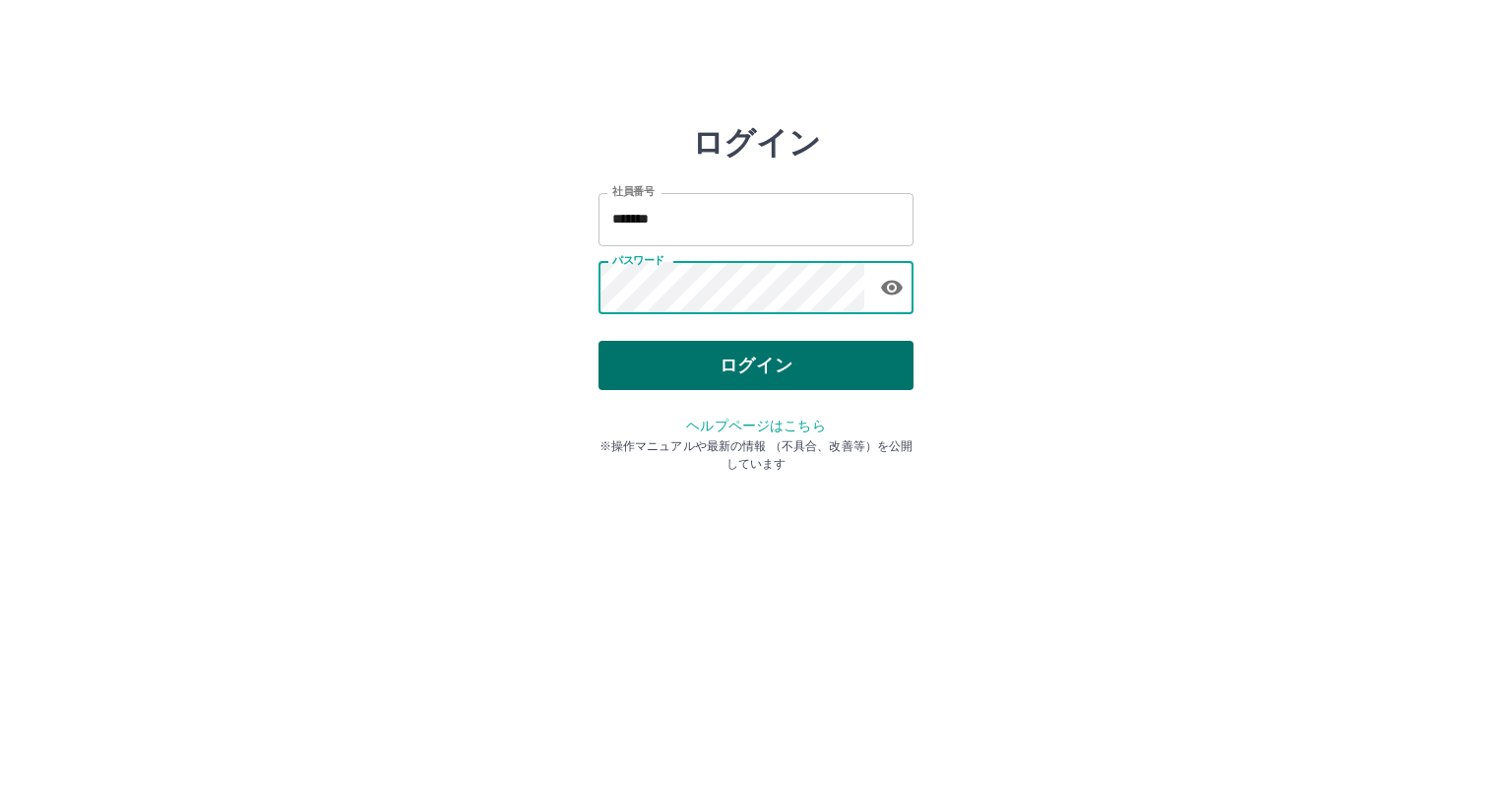 click on "ログイン" at bounding box center [756, 365] 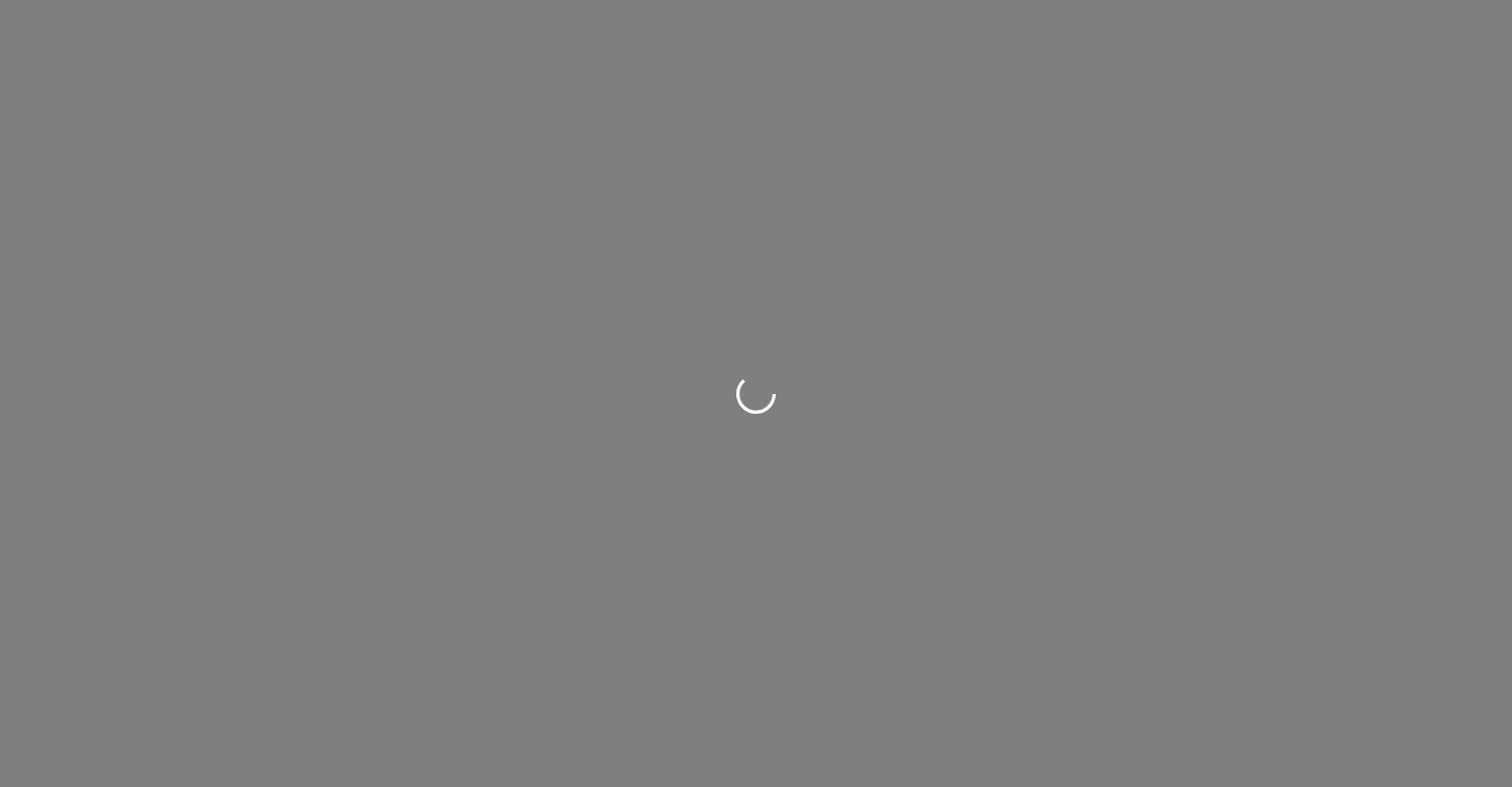 scroll, scrollTop: 0, scrollLeft: 0, axis: both 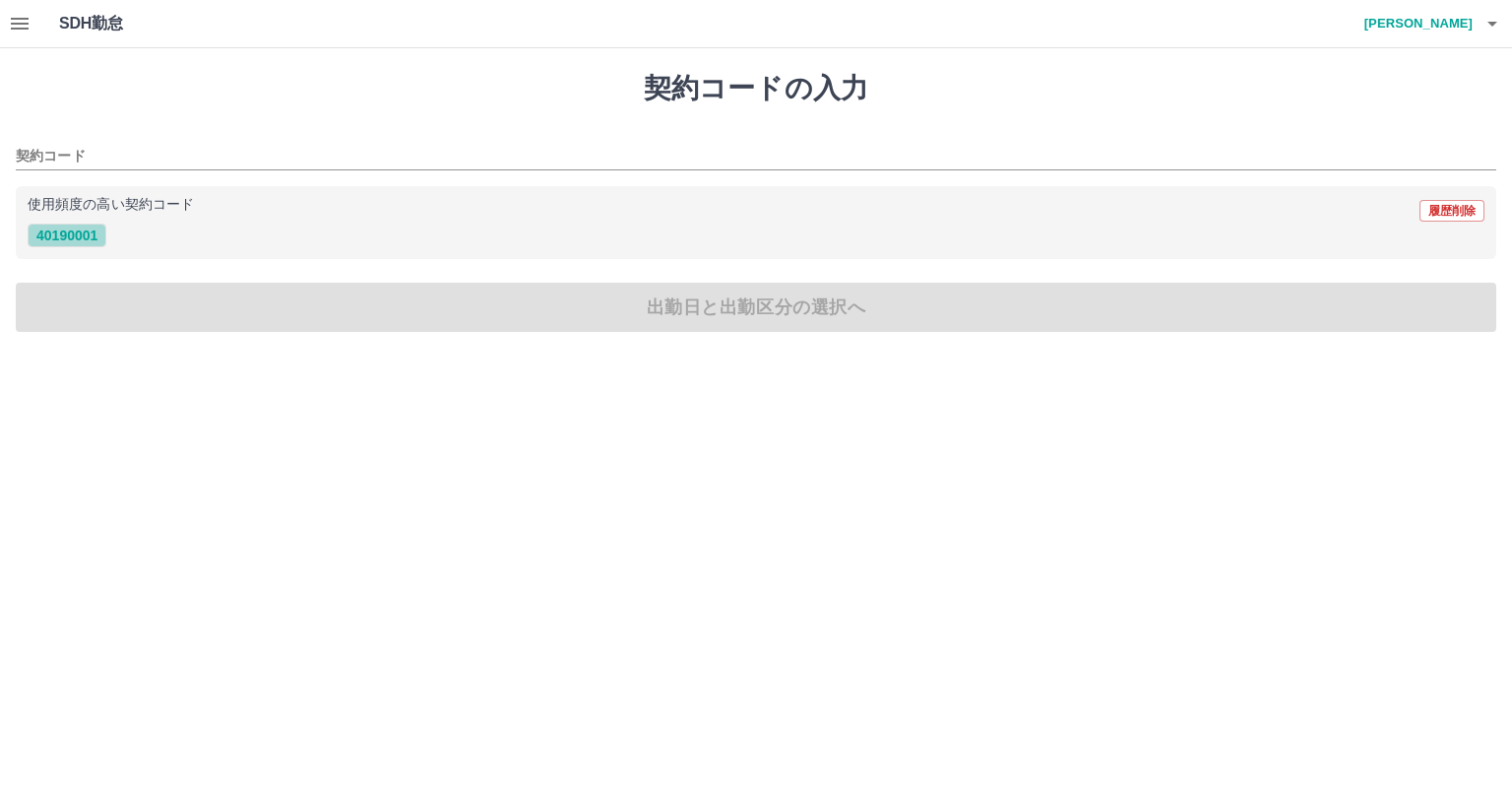 click on "40190001" at bounding box center (67, 235) 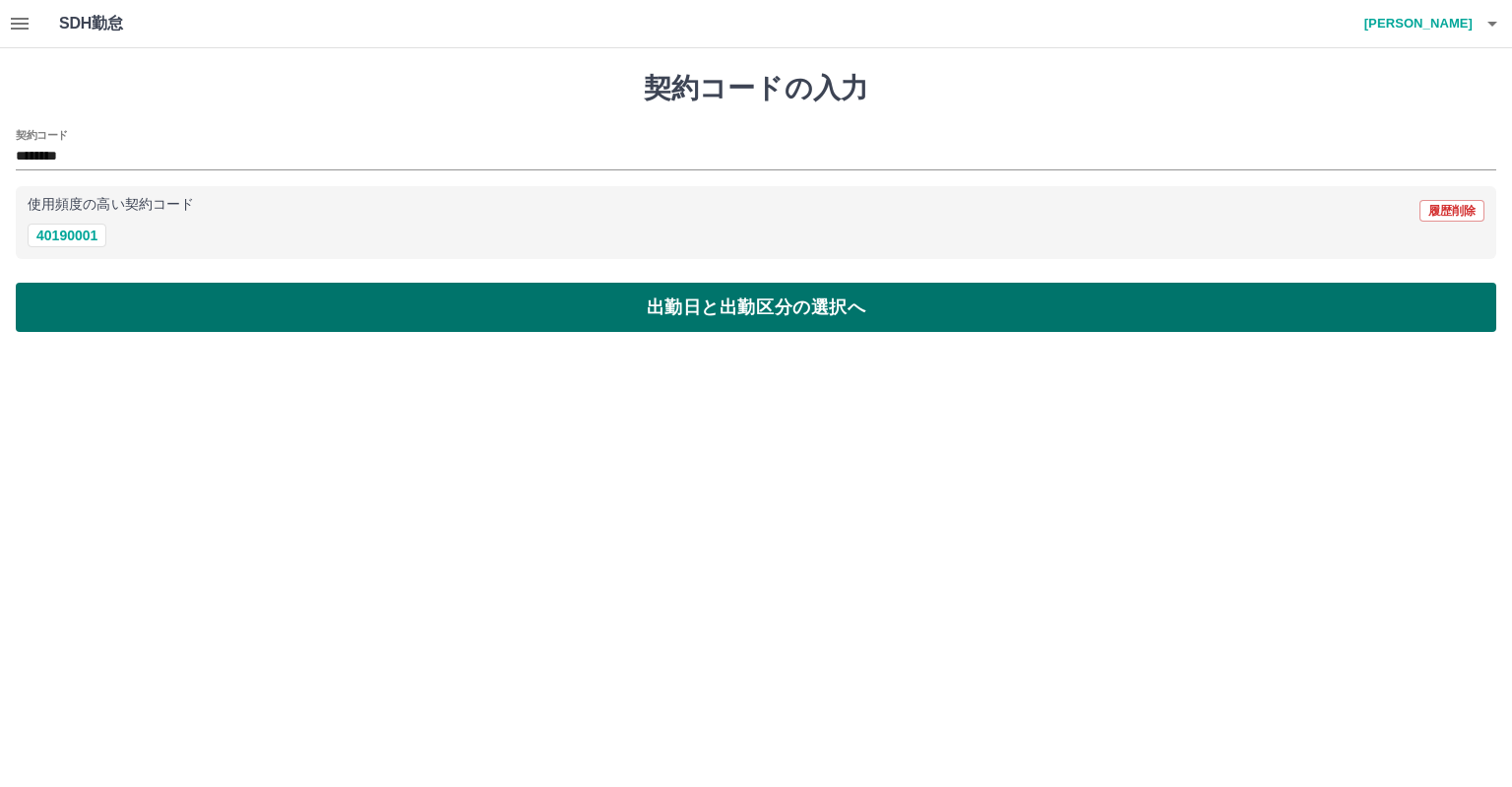click on "出勤日と出勤区分の選択へ" at bounding box center (756, 307) 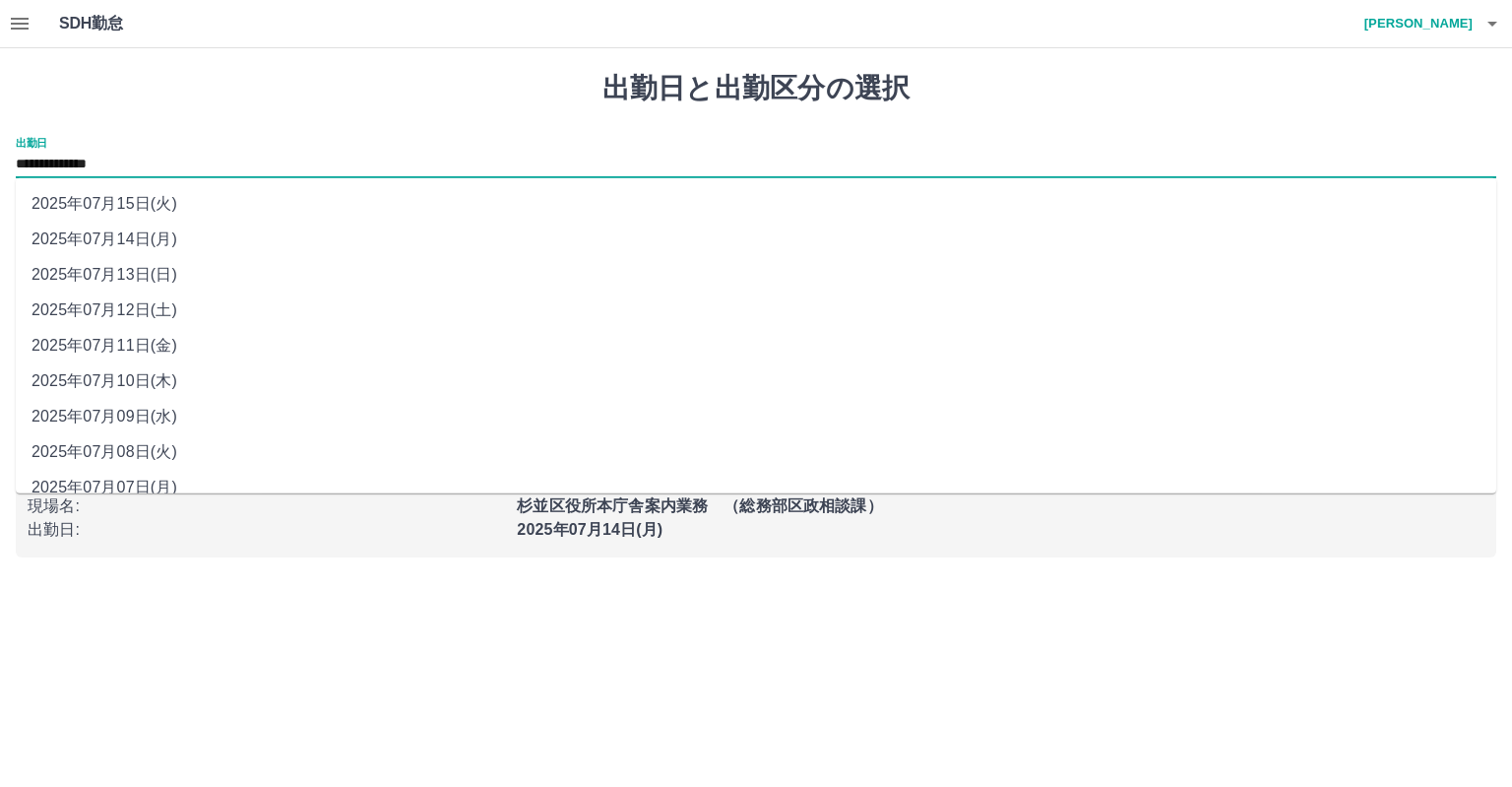 click on "**********" at bounding box center [756, 164] 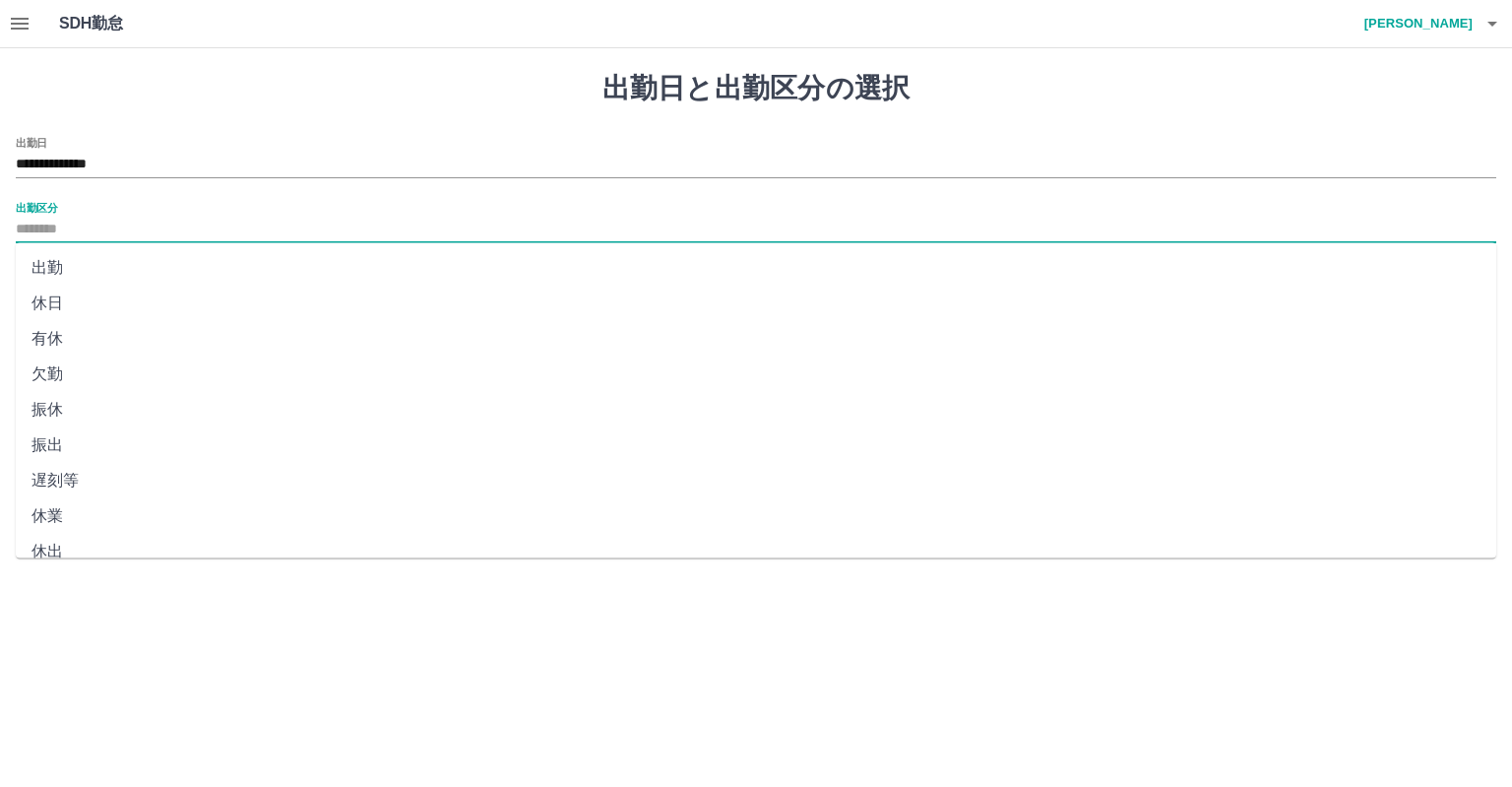 click on "出勤区分" at bounding box center [756, 230] 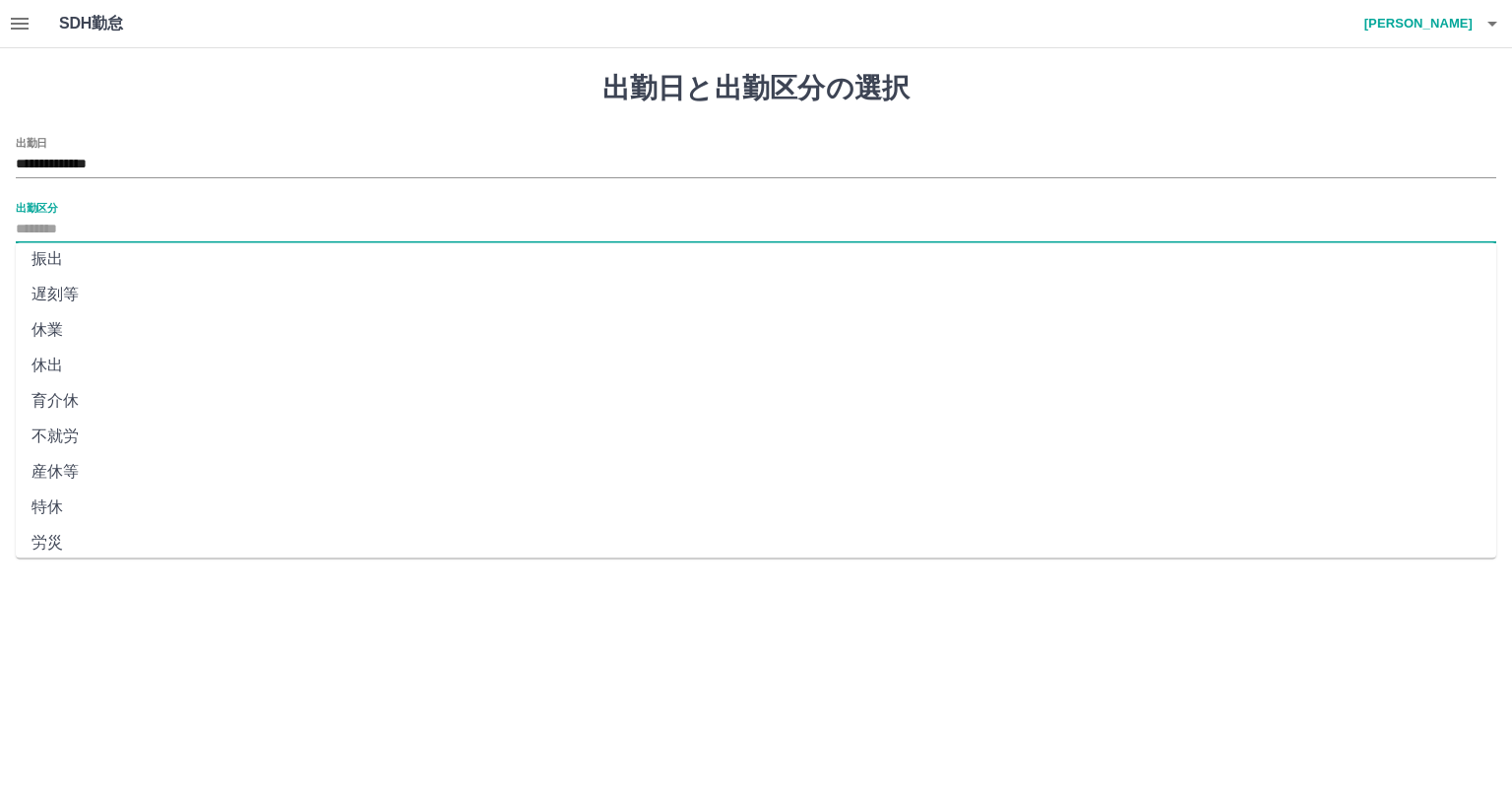 scroll, scrollTop: 188, scrollLeft: 0, axis: vertical 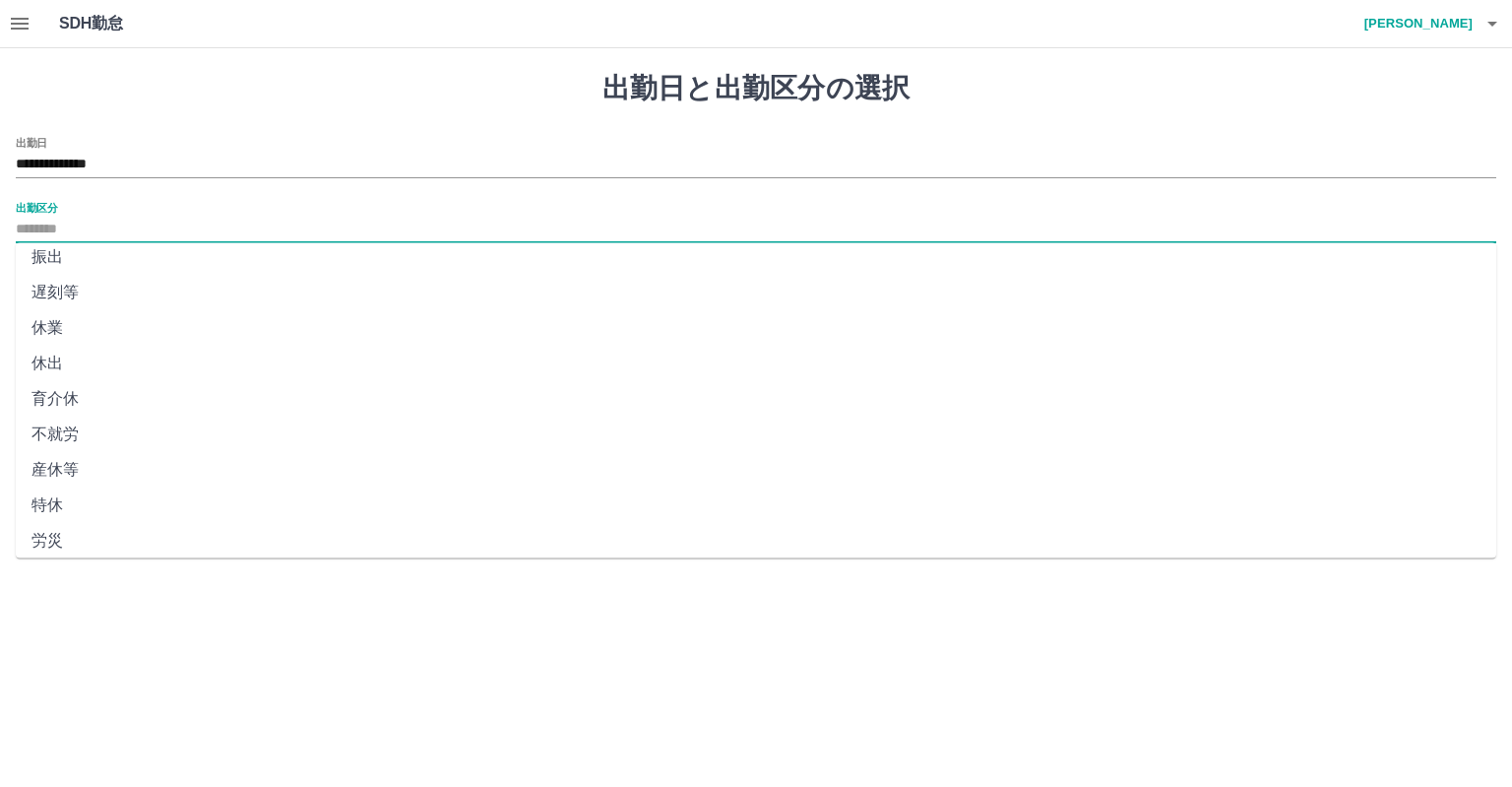 click on "産休等" at bounding box center (756, 470) 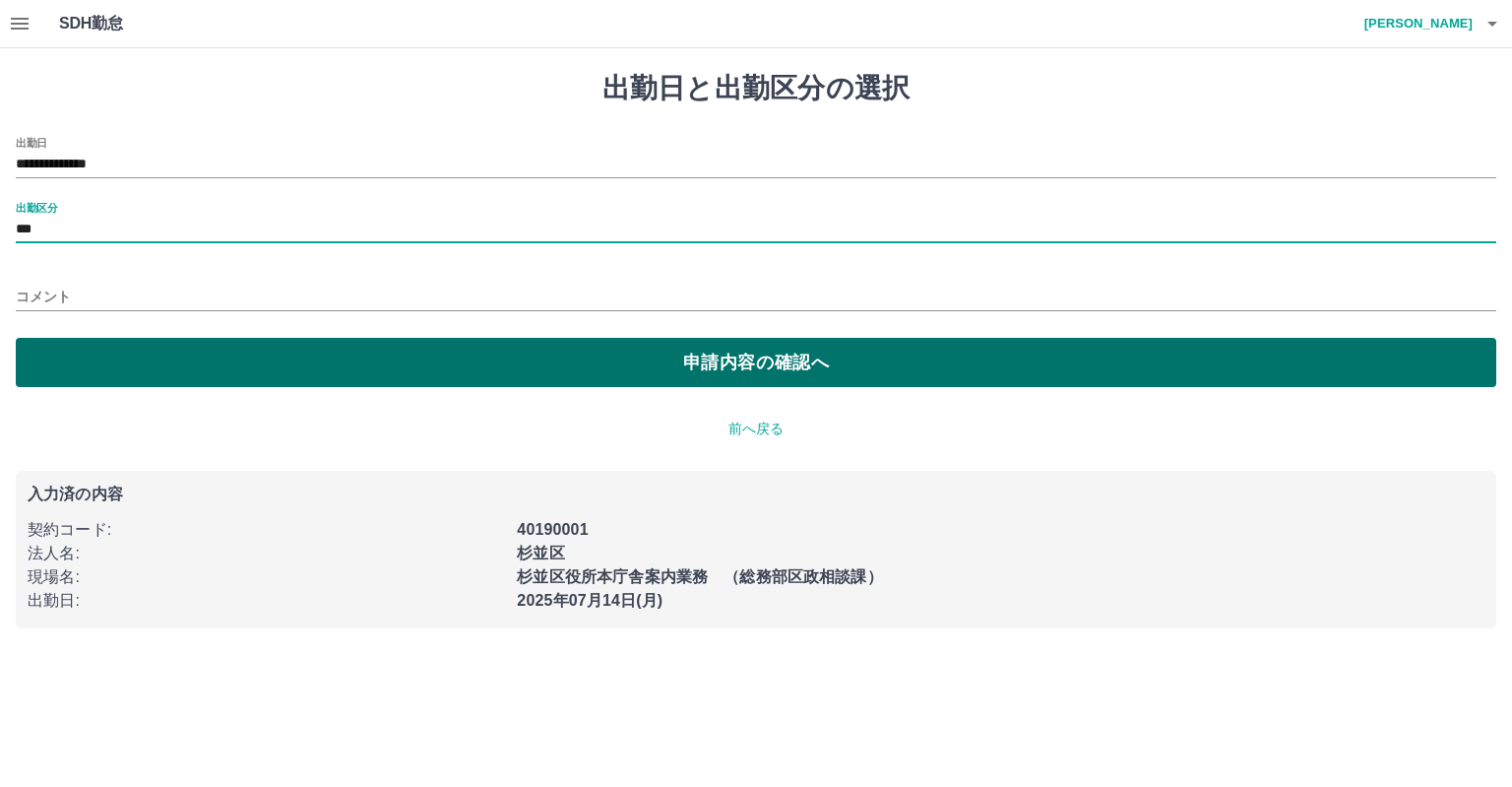 click on "申請内容の確認へ" at bounding box center [756, 362] 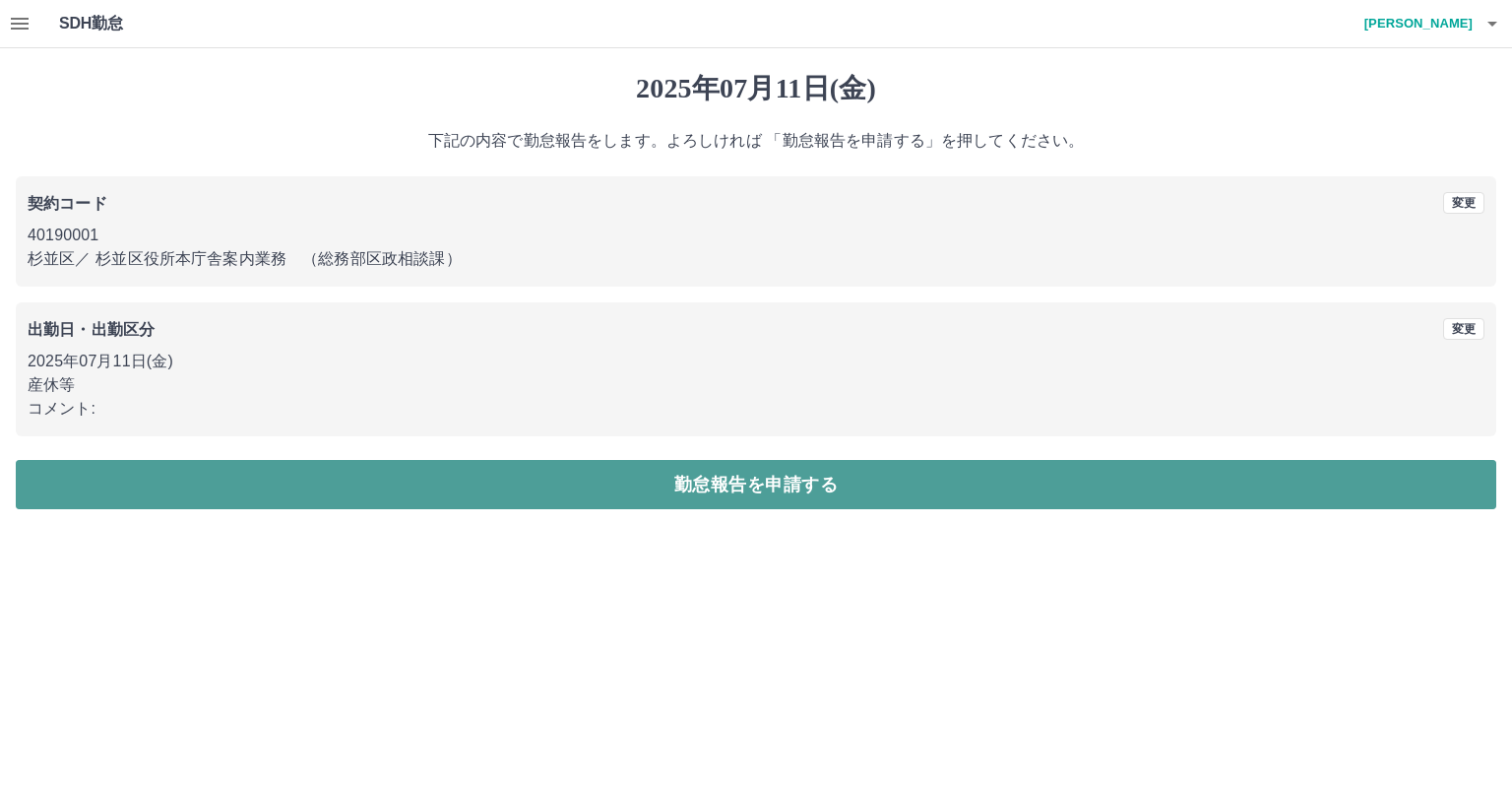 click on "勤怠報告を申請する" at bounding box center [756, 485] 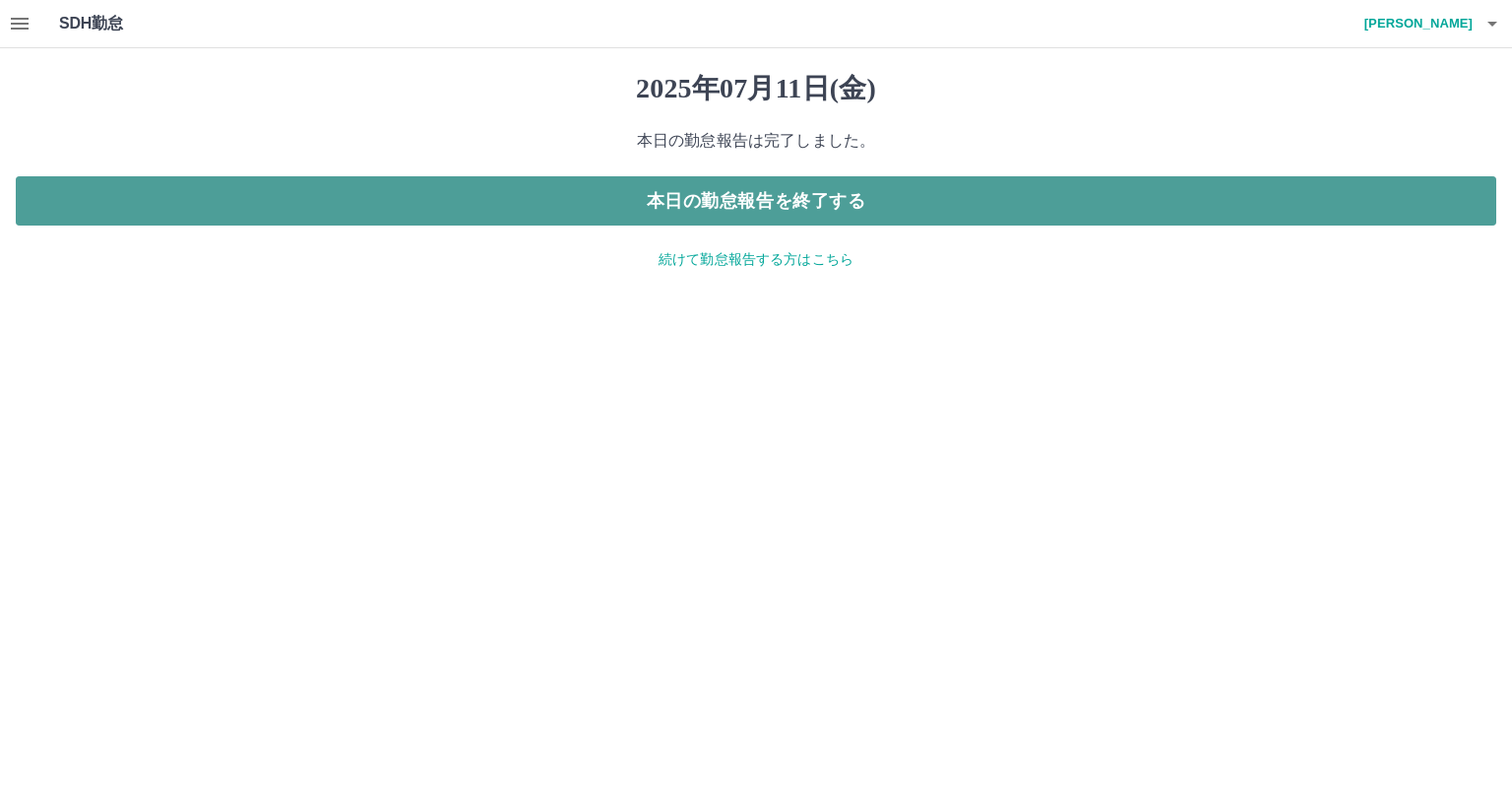 click on "本日の勤怠報告を終了する" at bounding box center [756, 201] 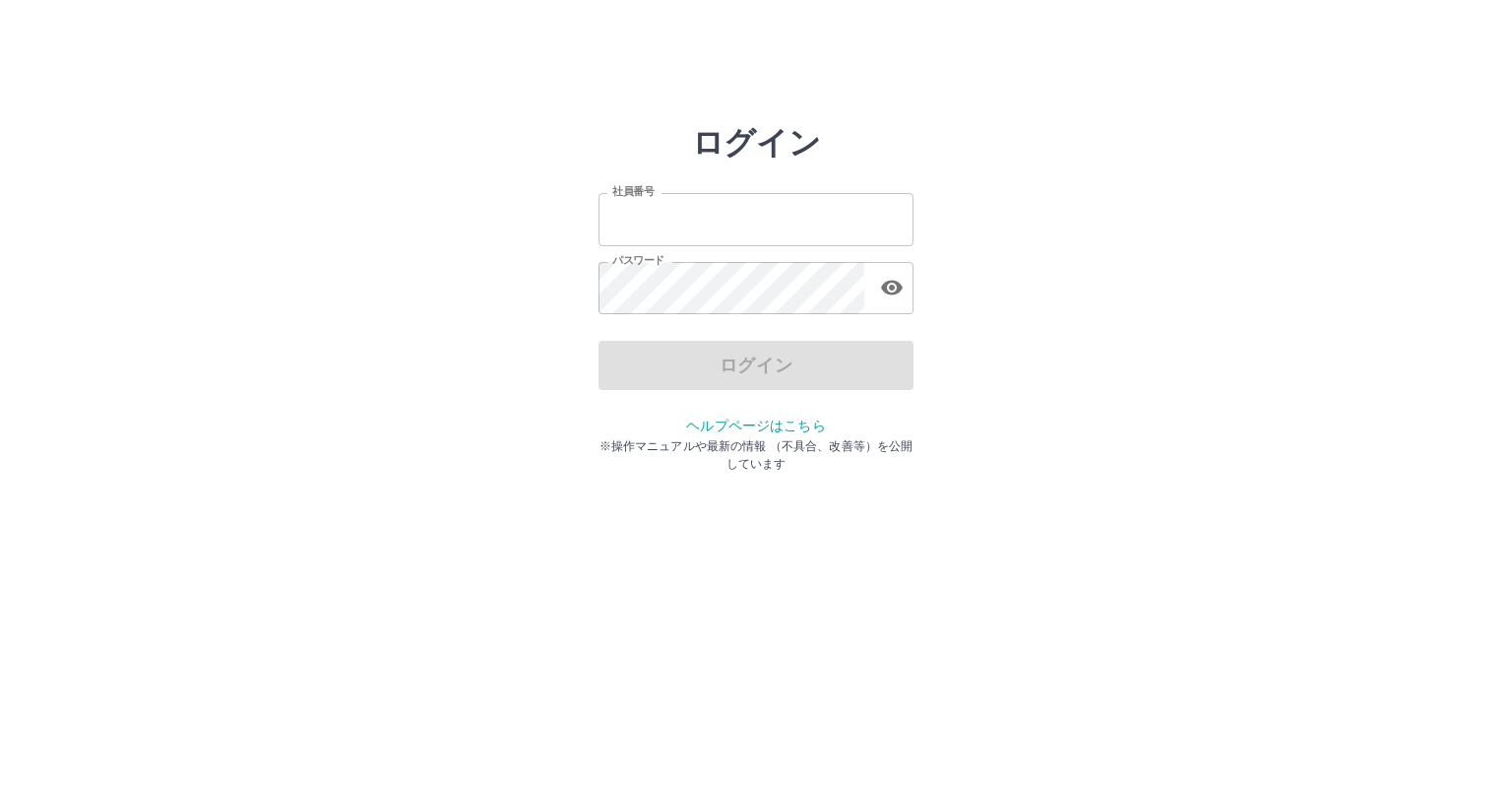 scroll, scrollTop: 0, scrollLeft: 0, axis: both 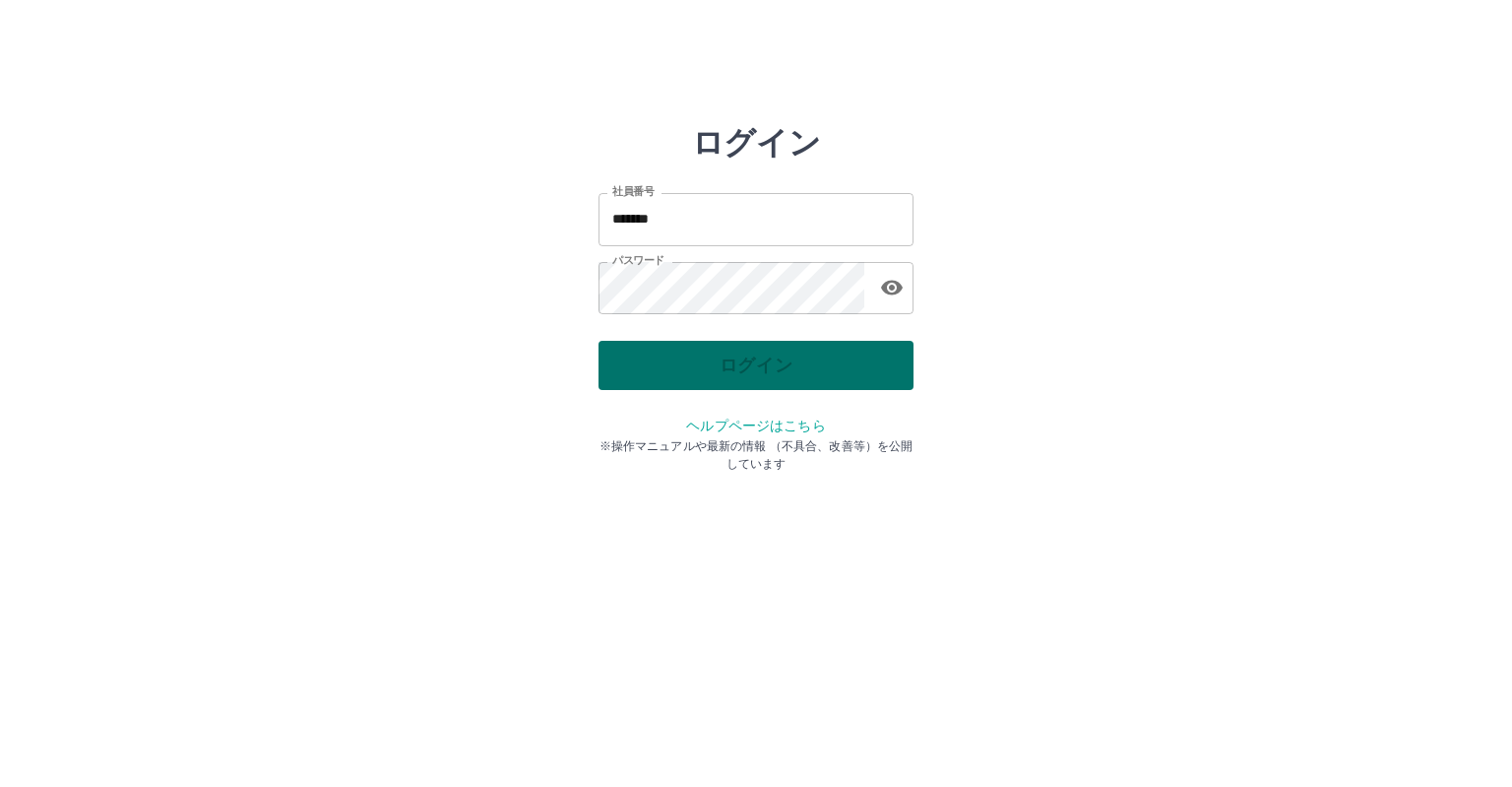 click on "ログイン" at bounding box center (756, 365) 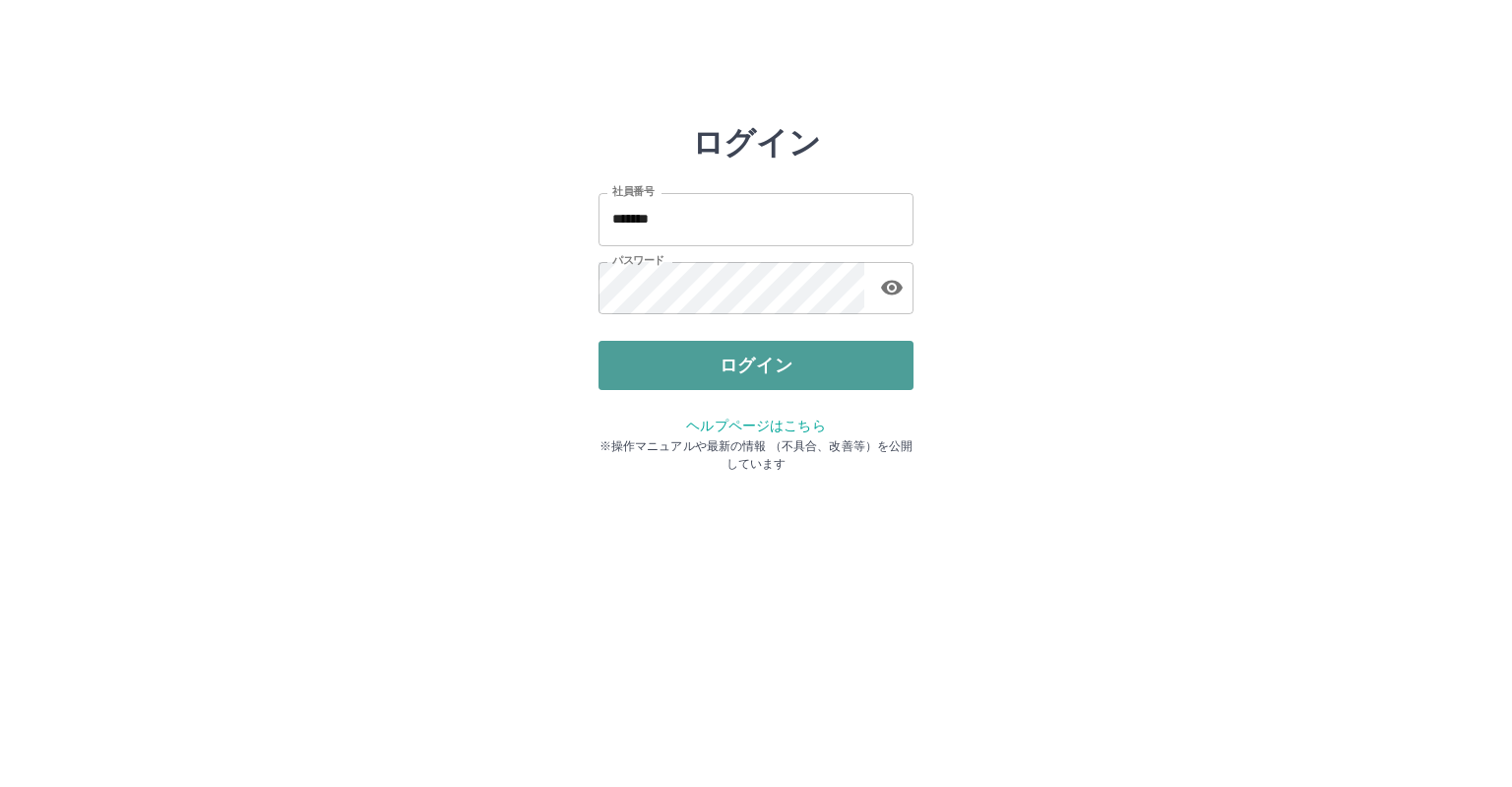 click on "ログイン" at bounding box center (756, 365) 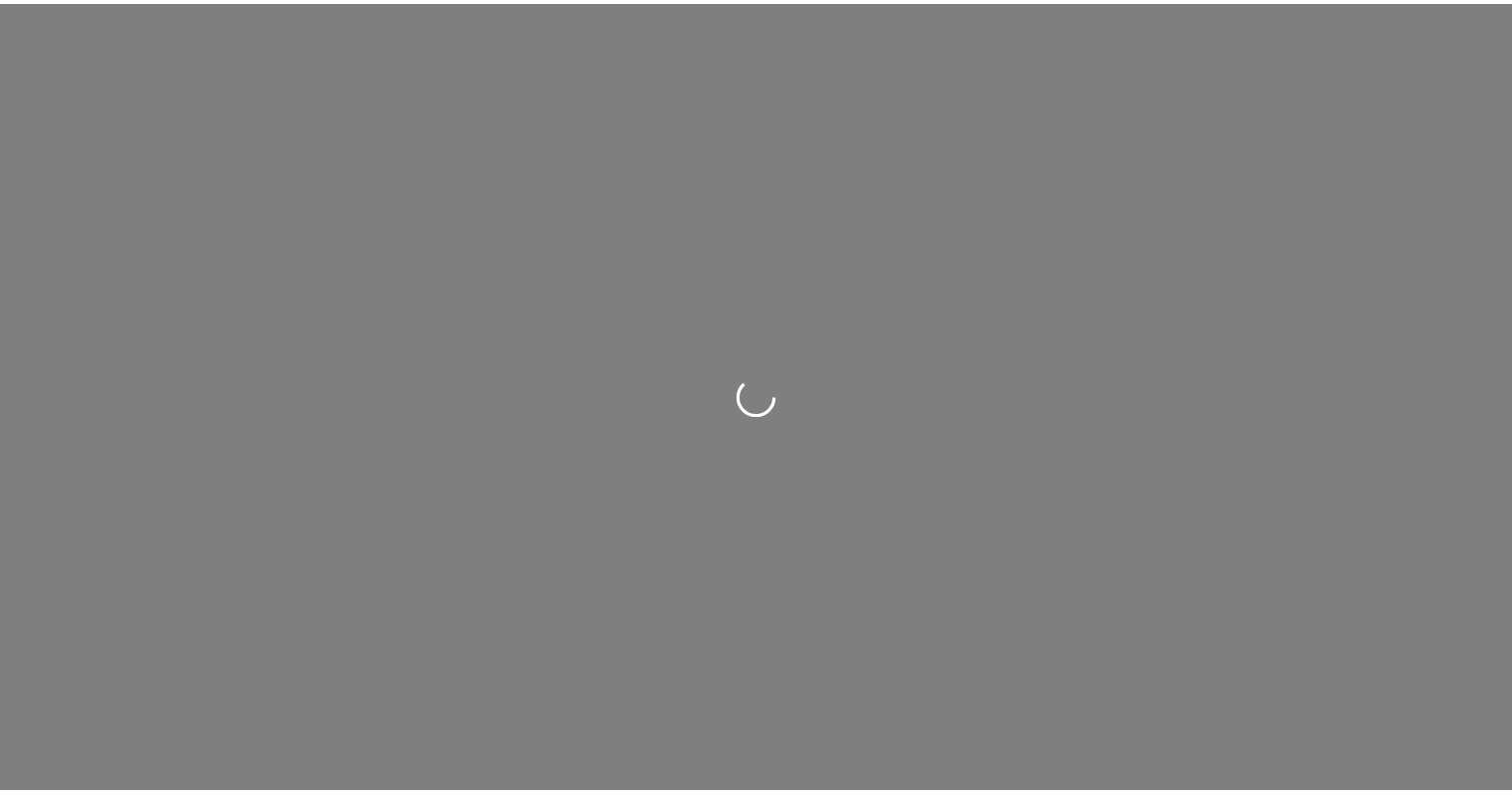 scroll, scrollTop: 0, scrollLeft: 0, axis: both 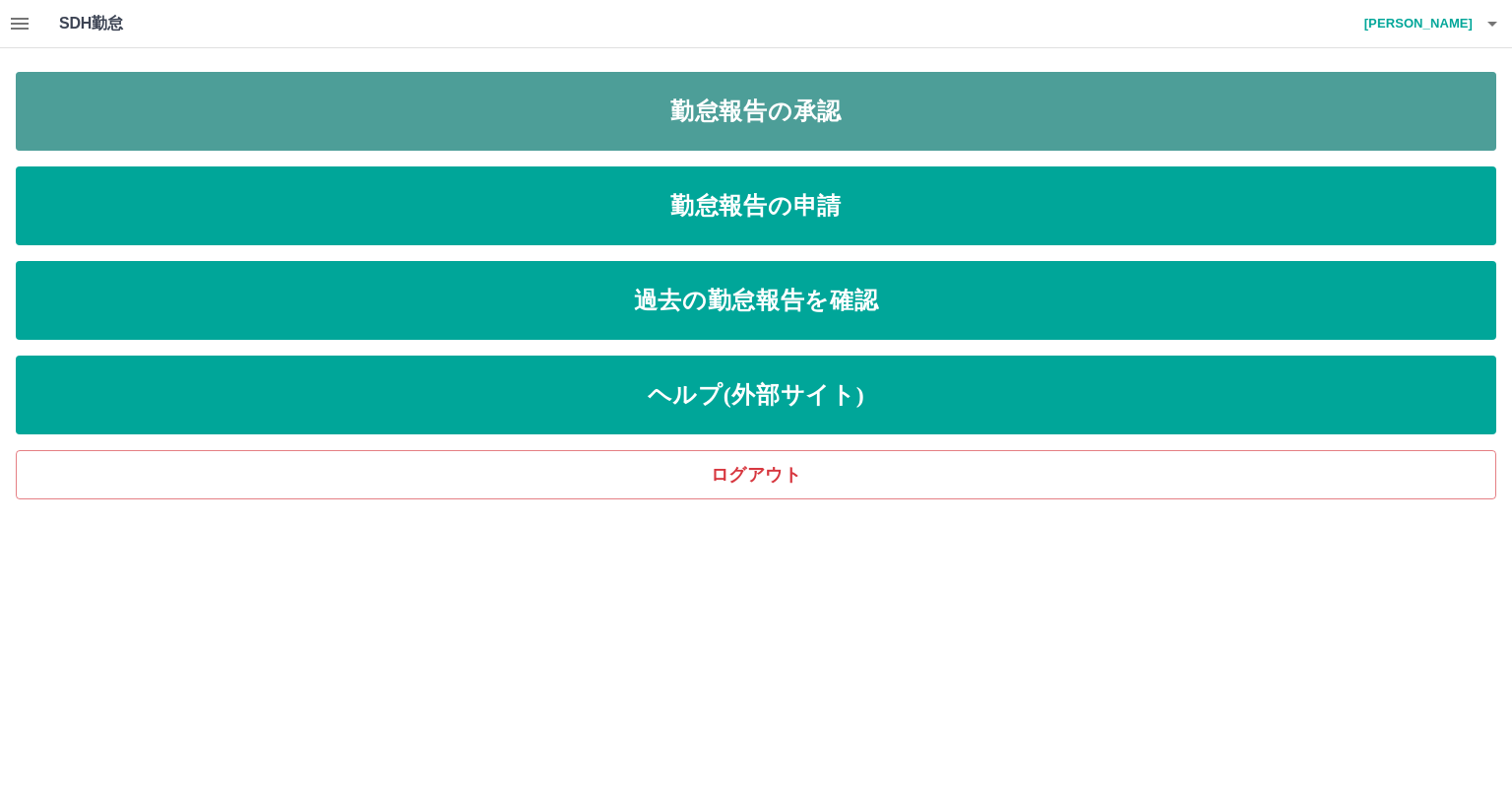 click on "勤怠報告の承認" at bounding box center [756, 111] 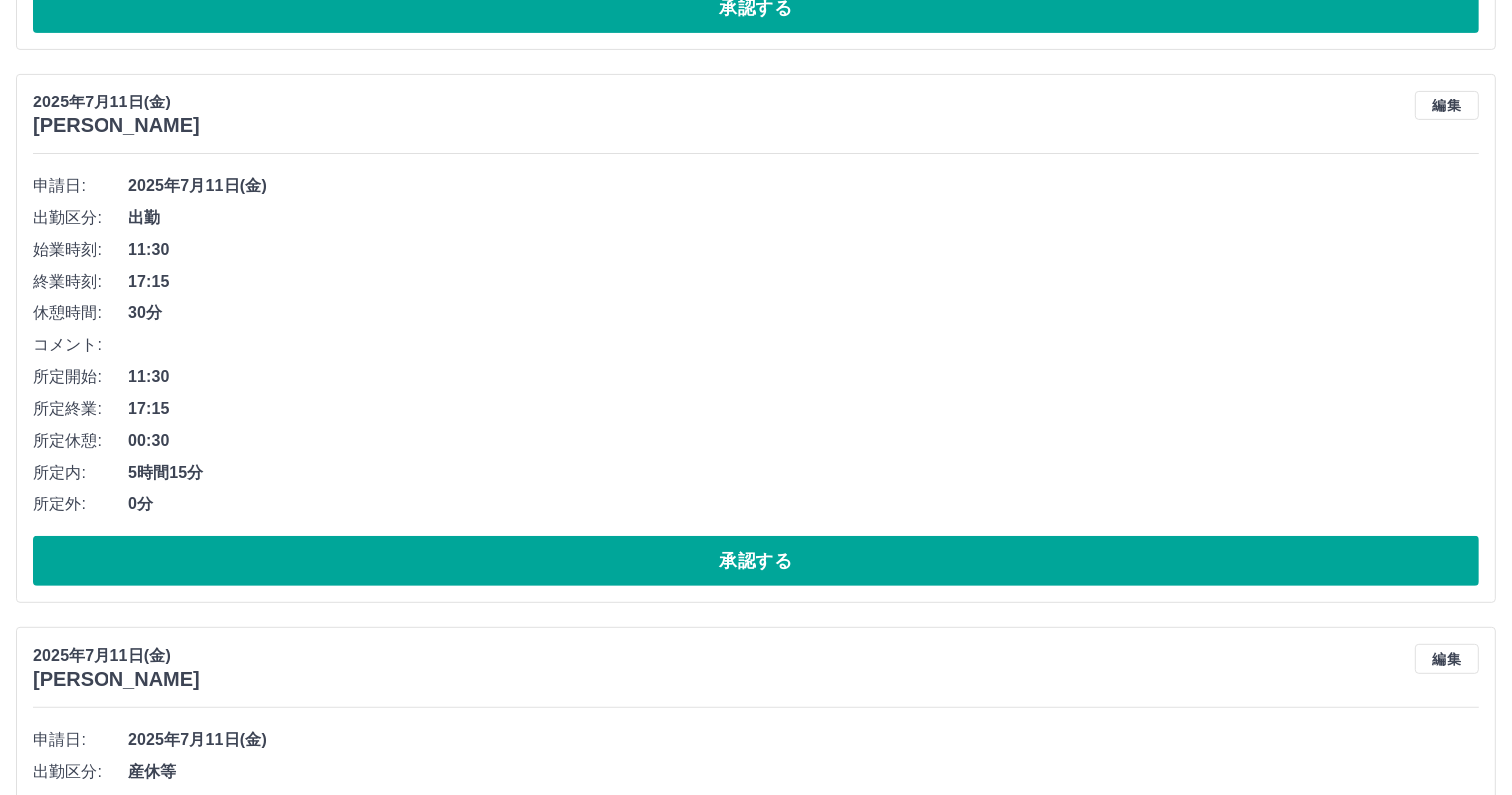 scroll, scrollTop: 736, scrollLeft: 0, axis: vertical 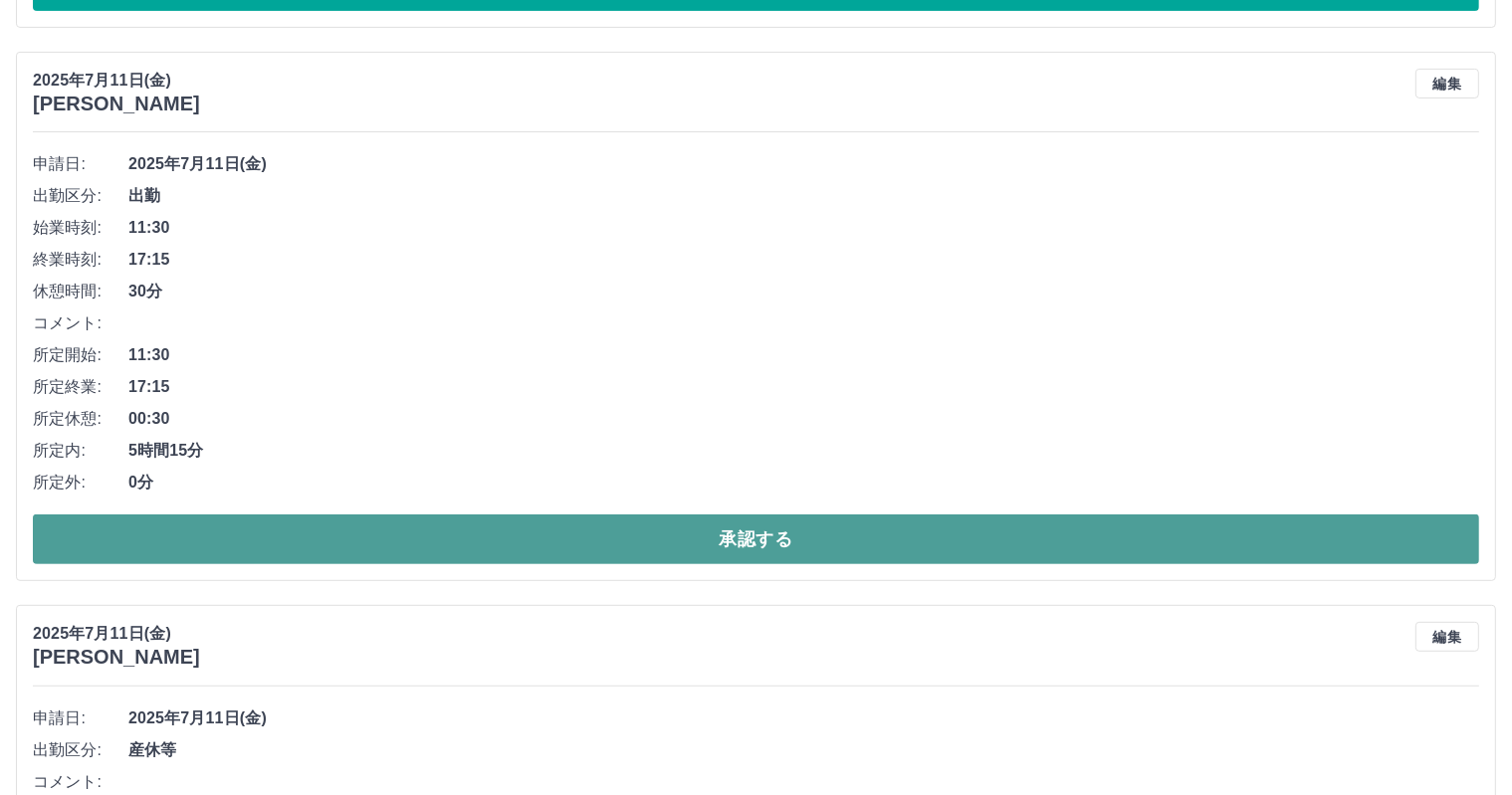 click on "承認する" at bounding box center (756, 539) 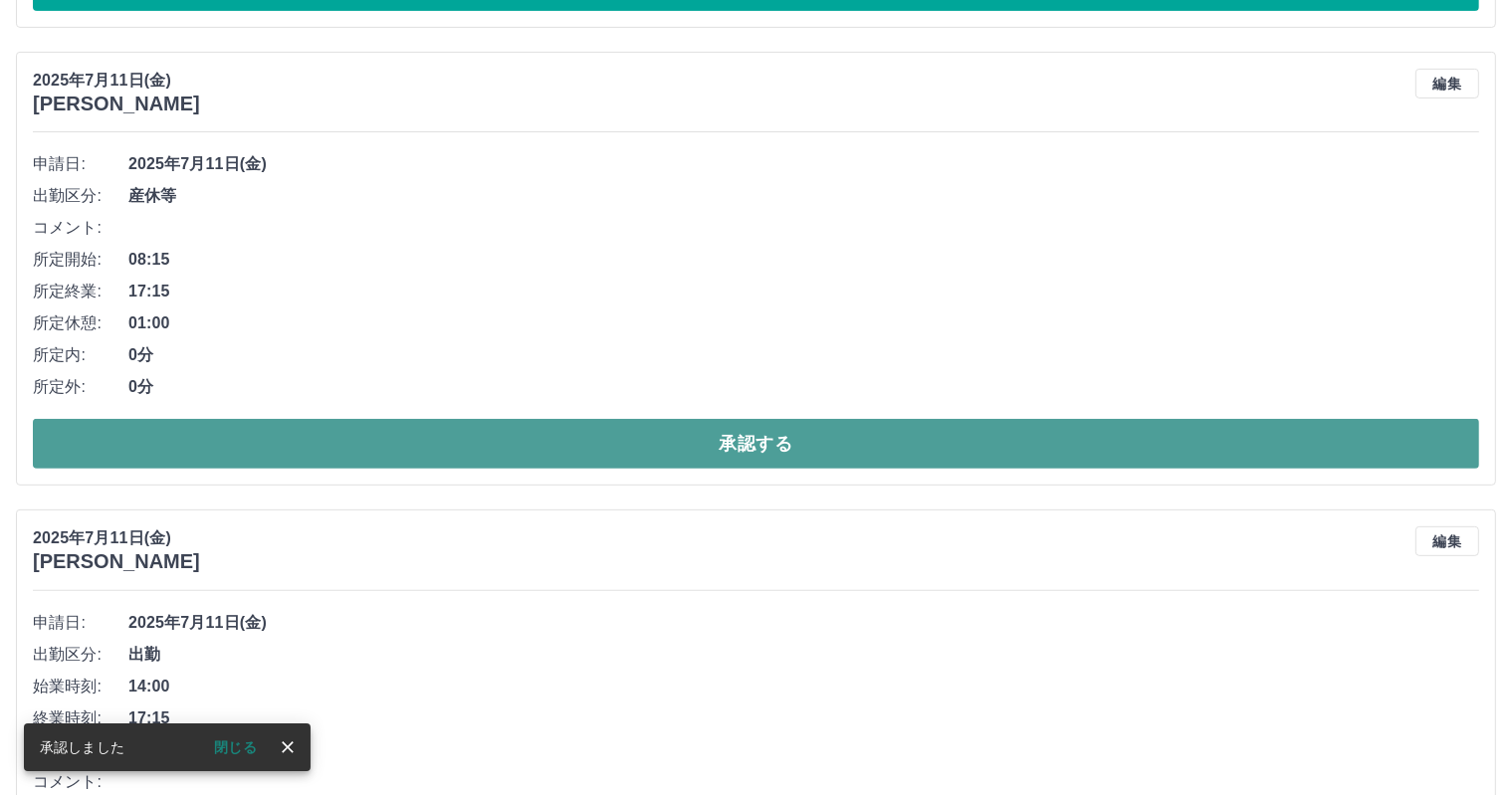 click on "承認する" at bounding box center (756, 444) 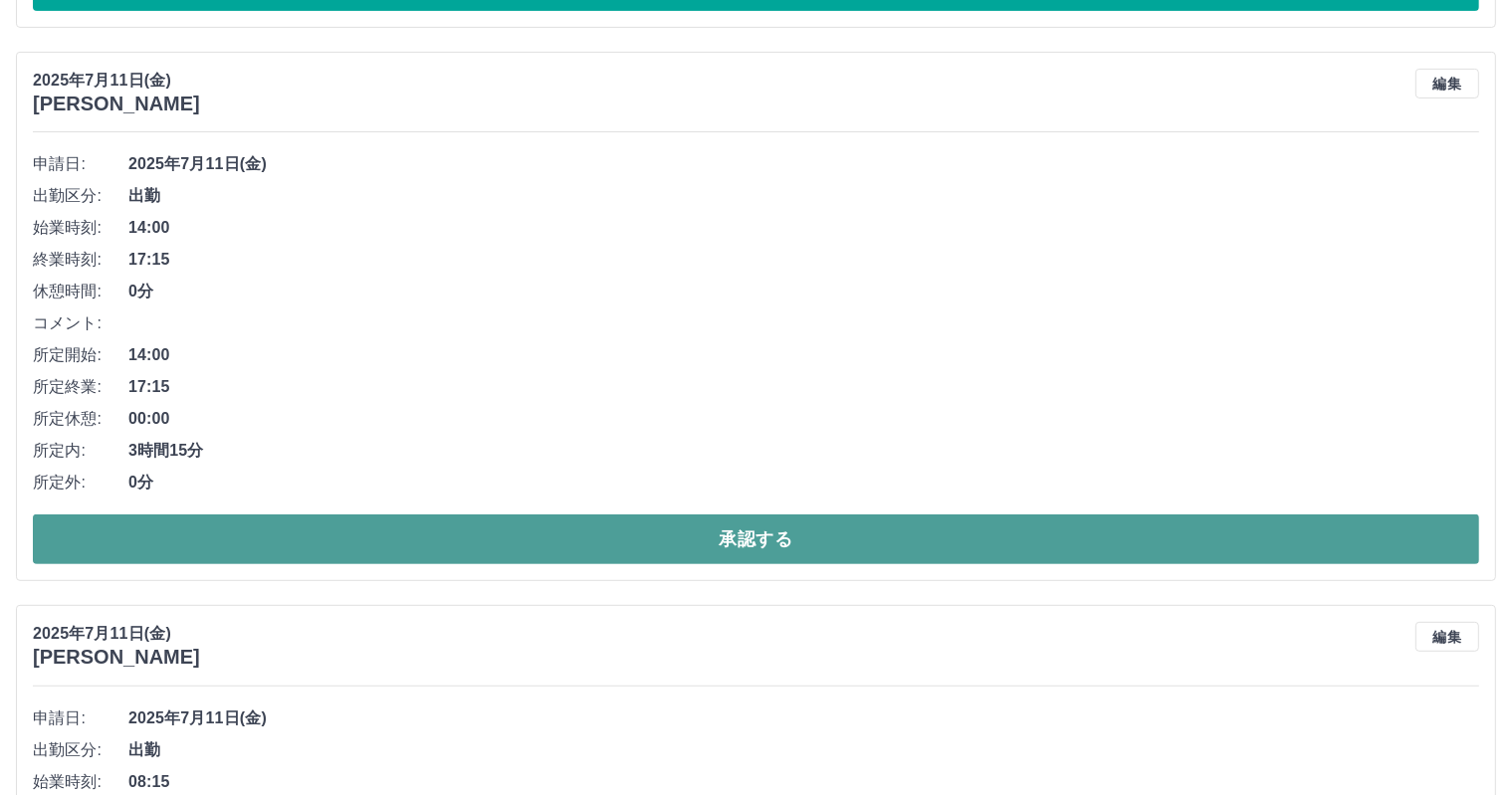 click on "承認する" at bounding box center (756, 539) 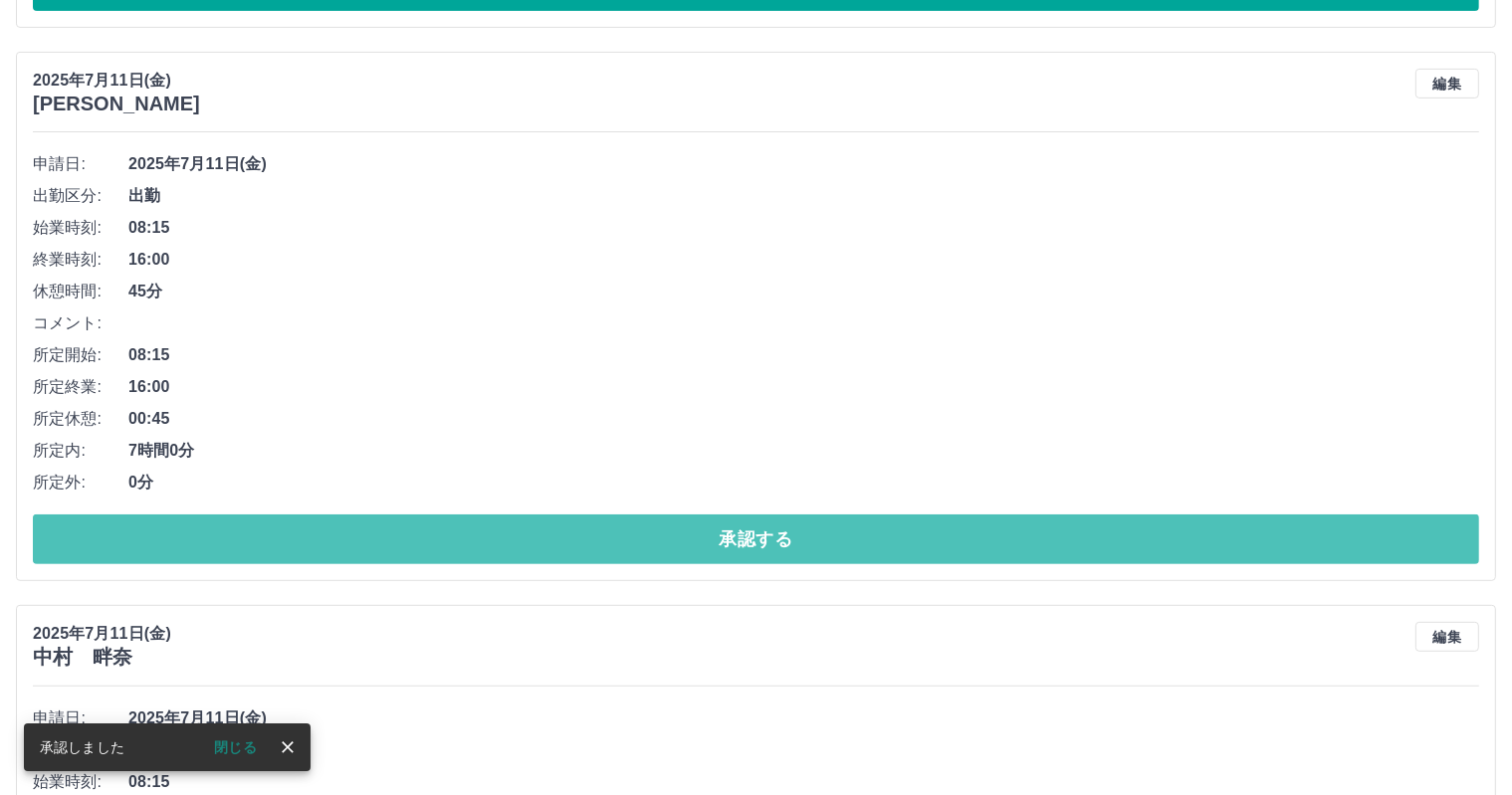 click on "承認する" at bounding box center [756, 539] 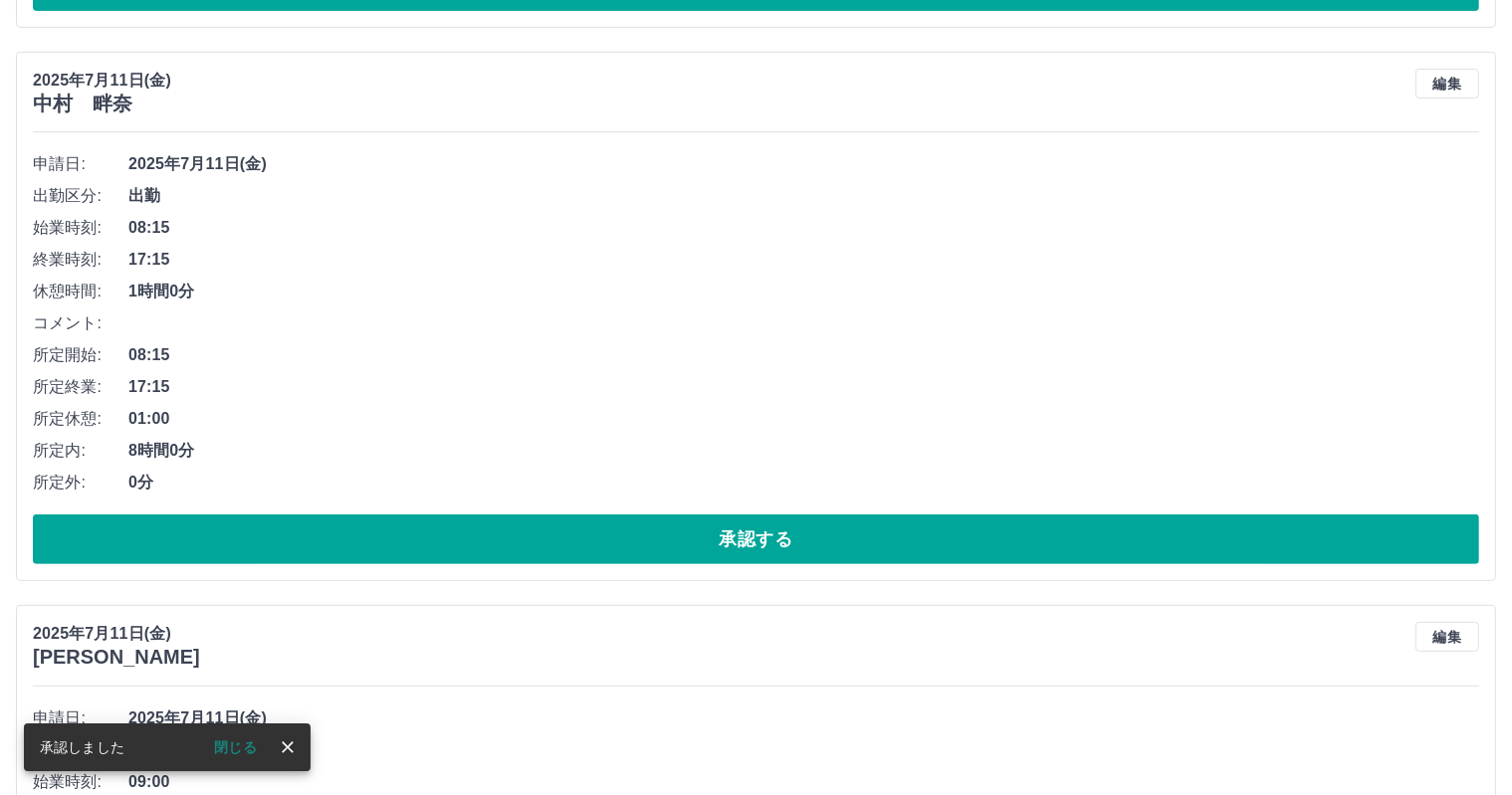 click on "承認する" at bounding box center [756, 539] 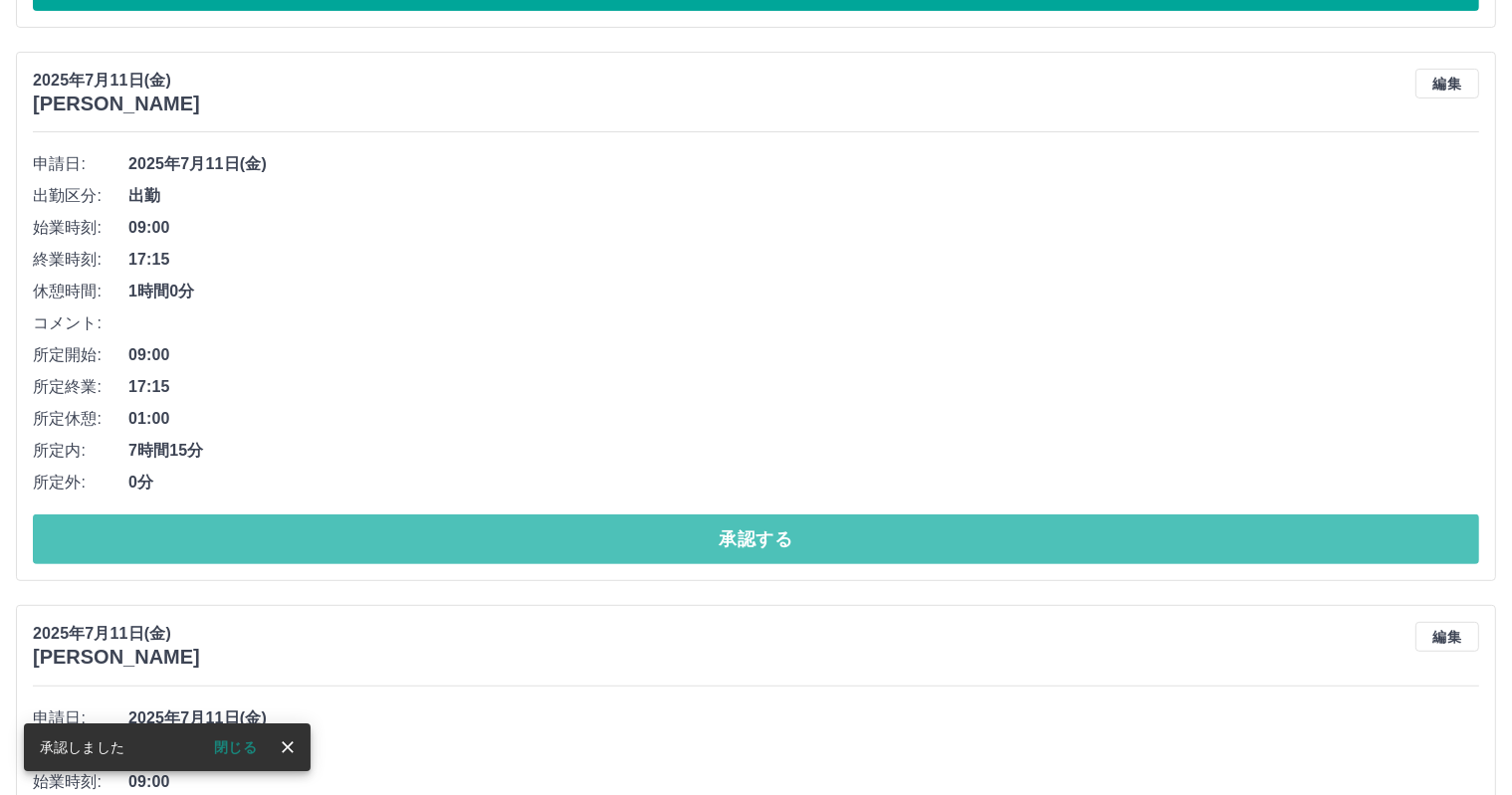 click on "承認する" at bounding box center [756, 539] 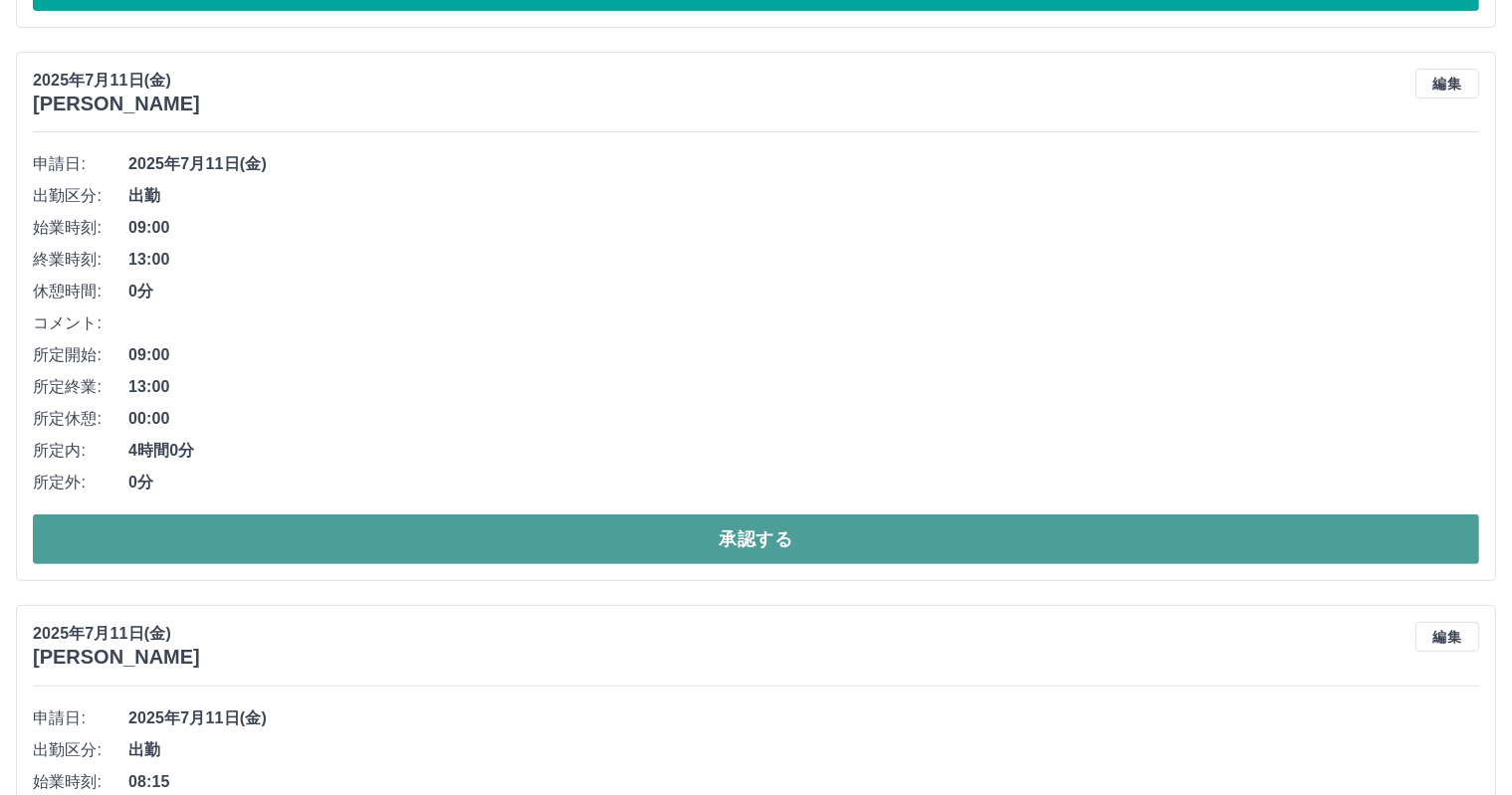 click on "承認する" at bounding box center (756, 539) 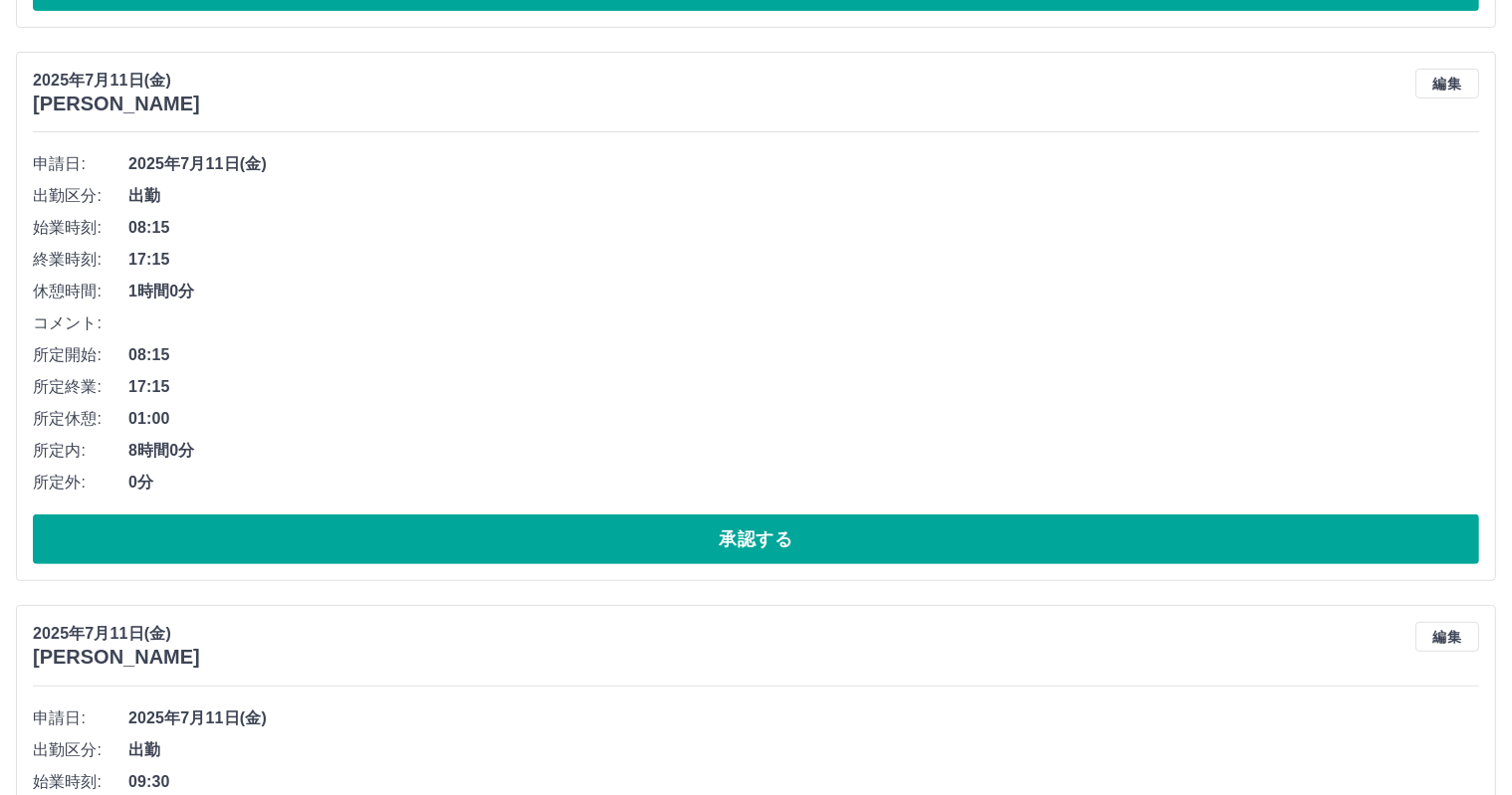 click on "承認する" at bounding box center (756, 539) 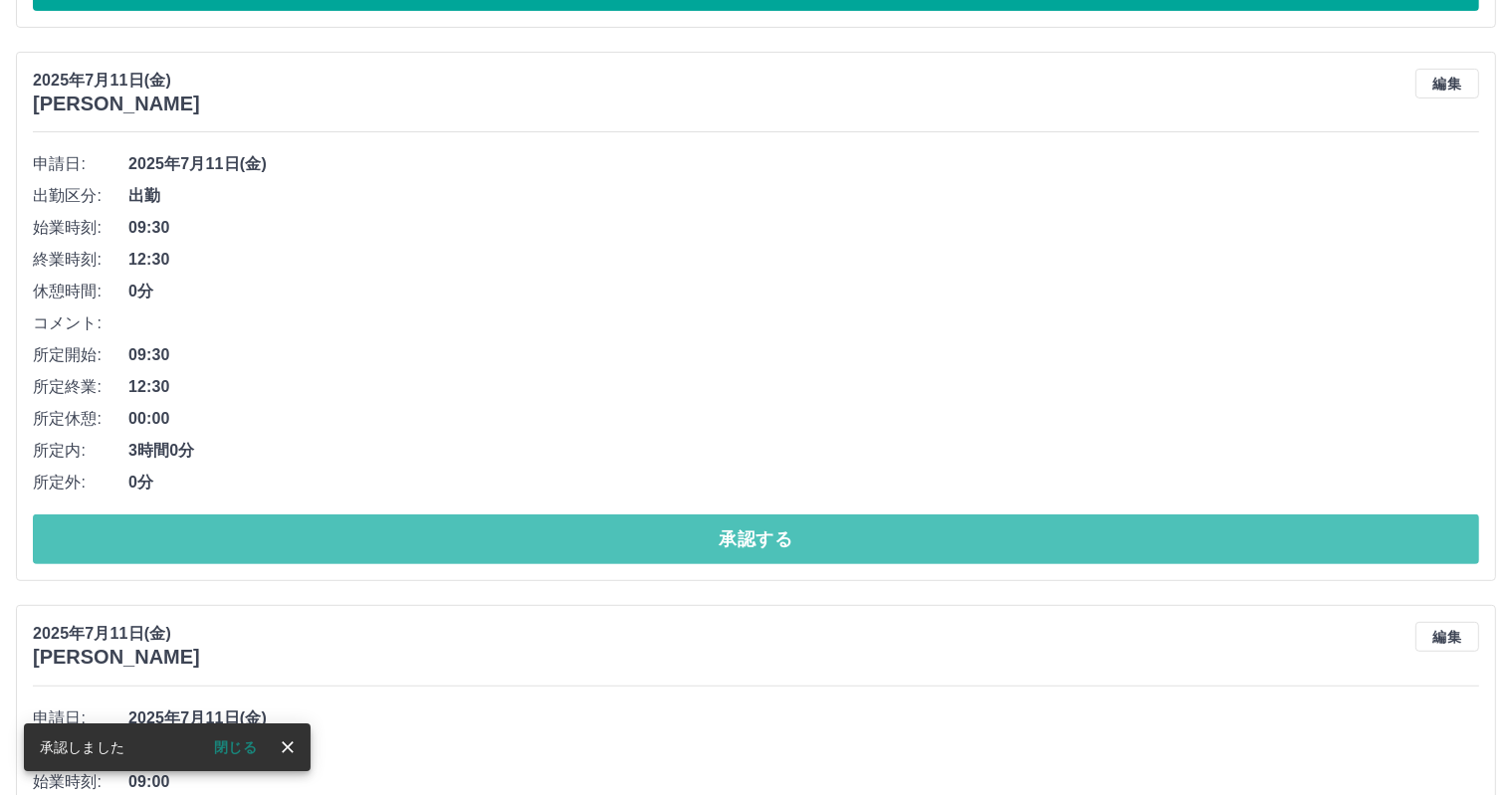 click on "承認する" at bounding box center (756, 539) 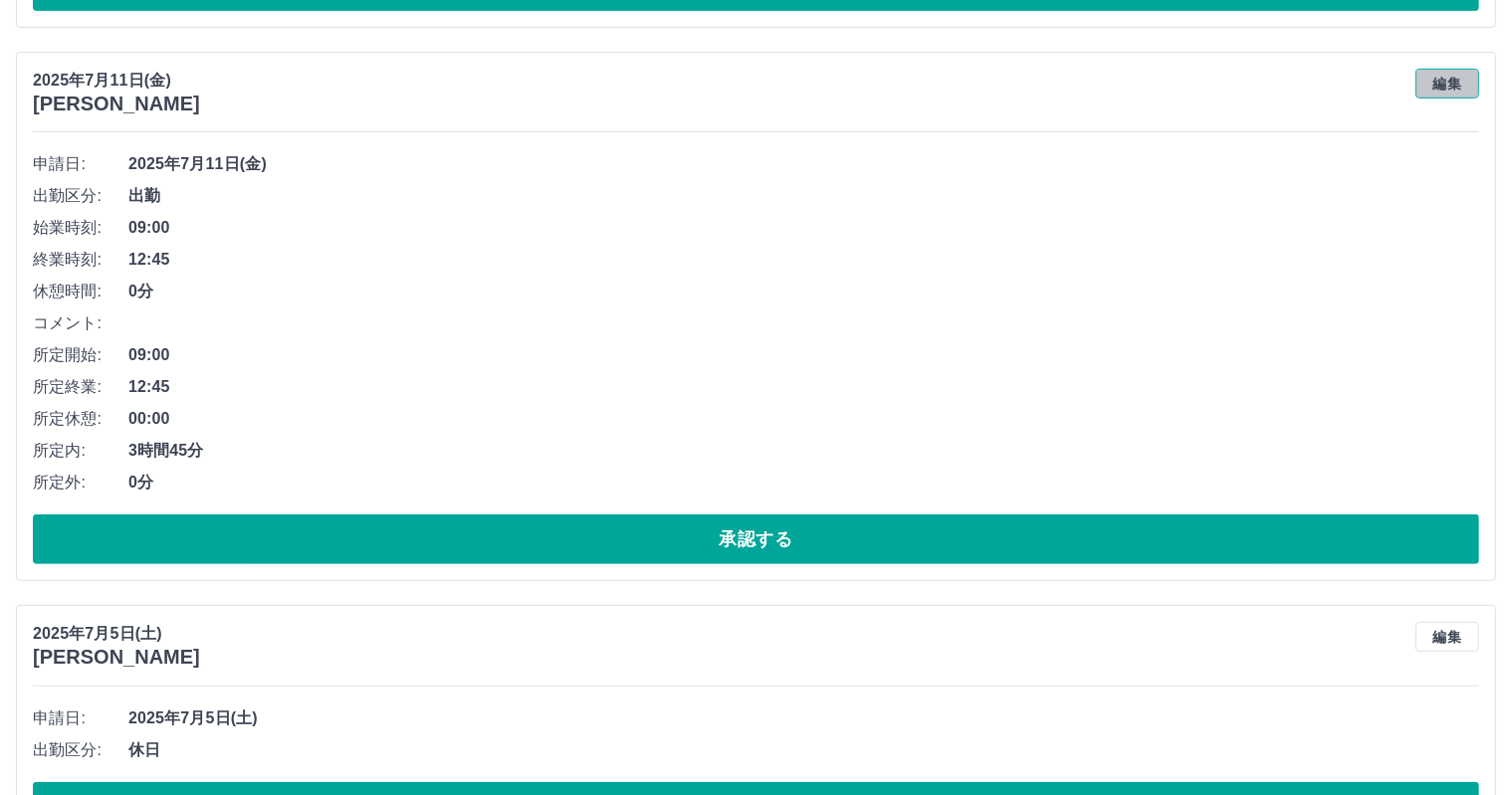 click on "編集" at bounding box center (1447, 84) 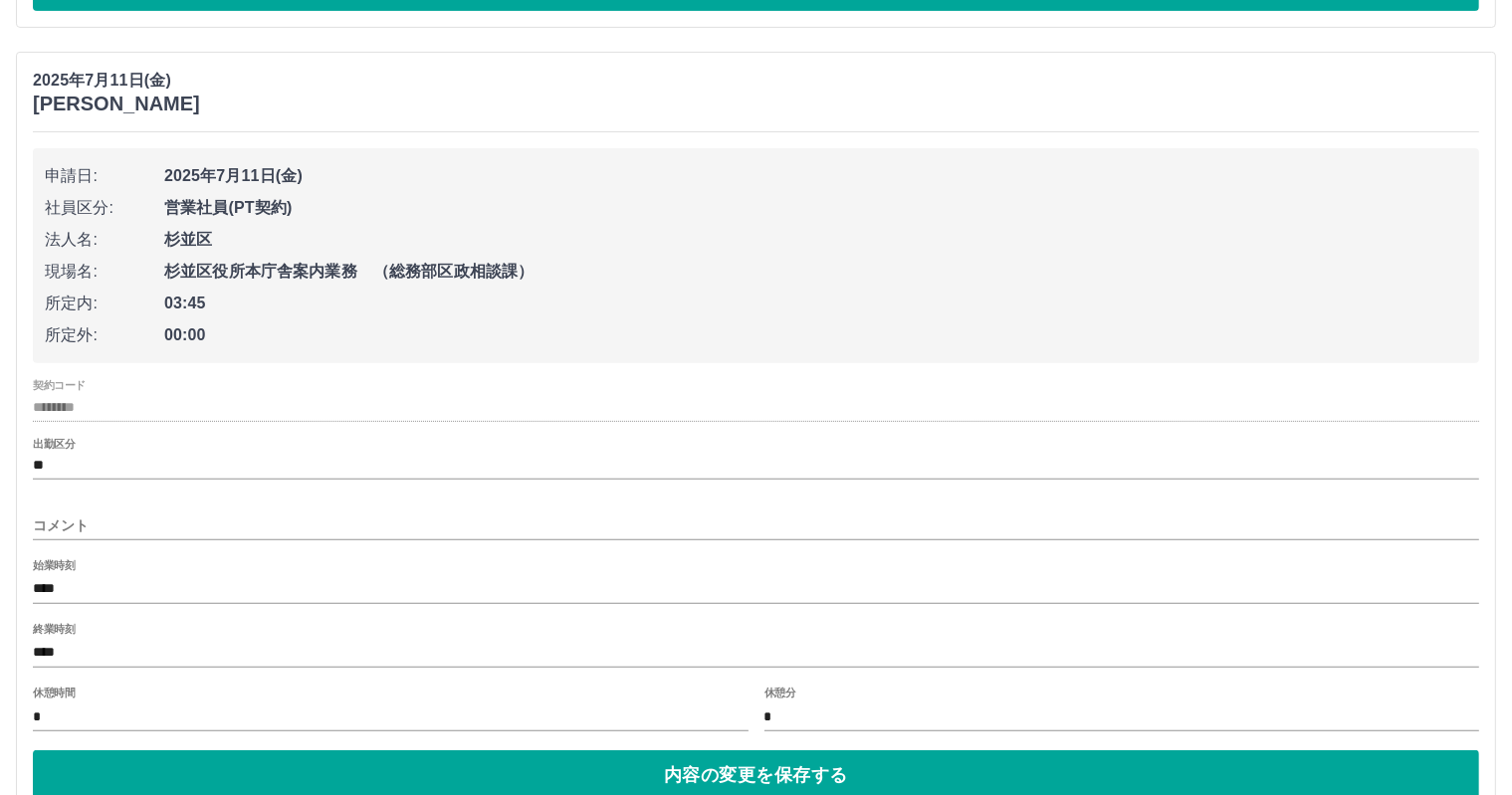 click on "****" at bounding box center [756, 653] 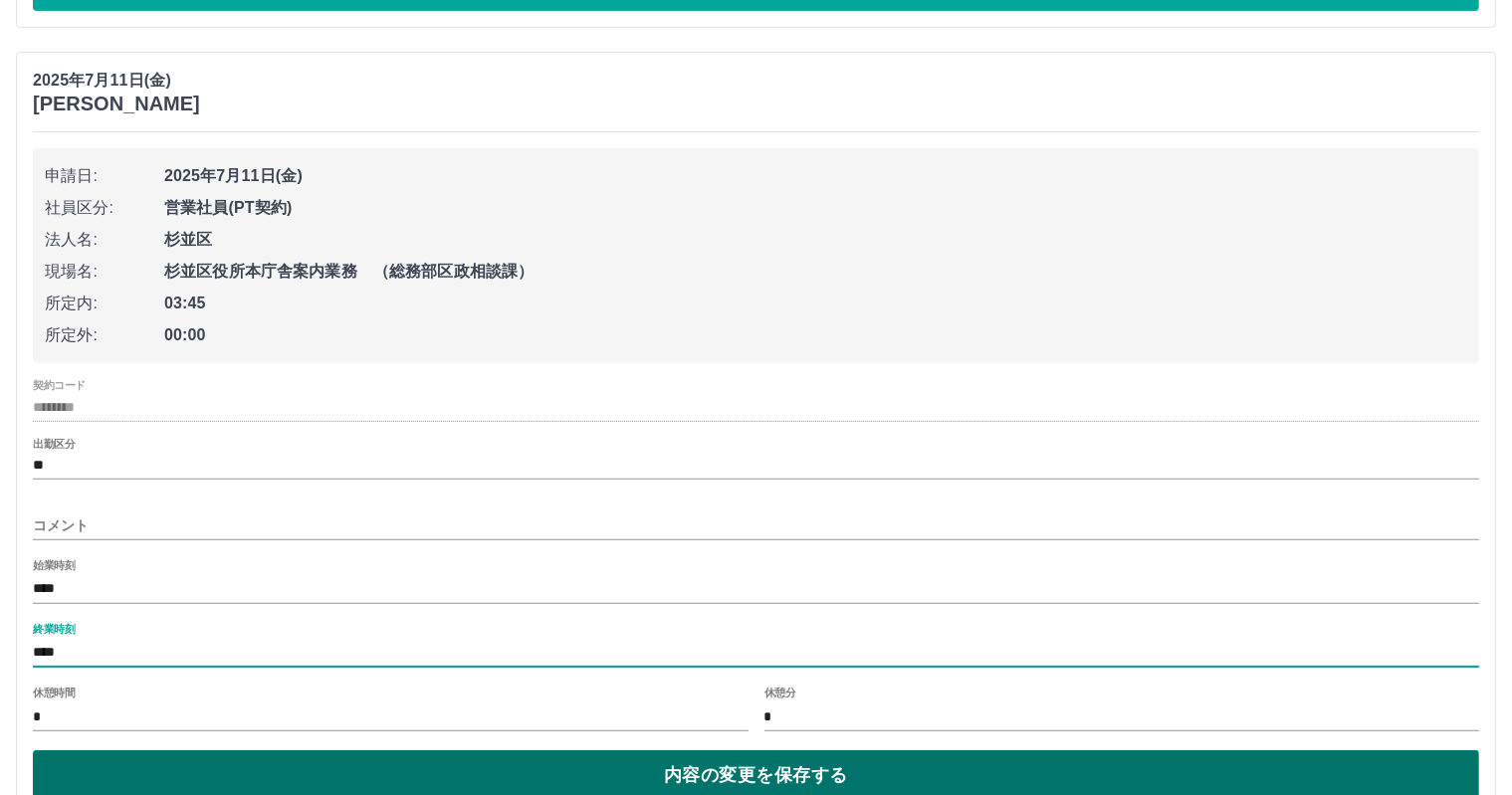type on "****" 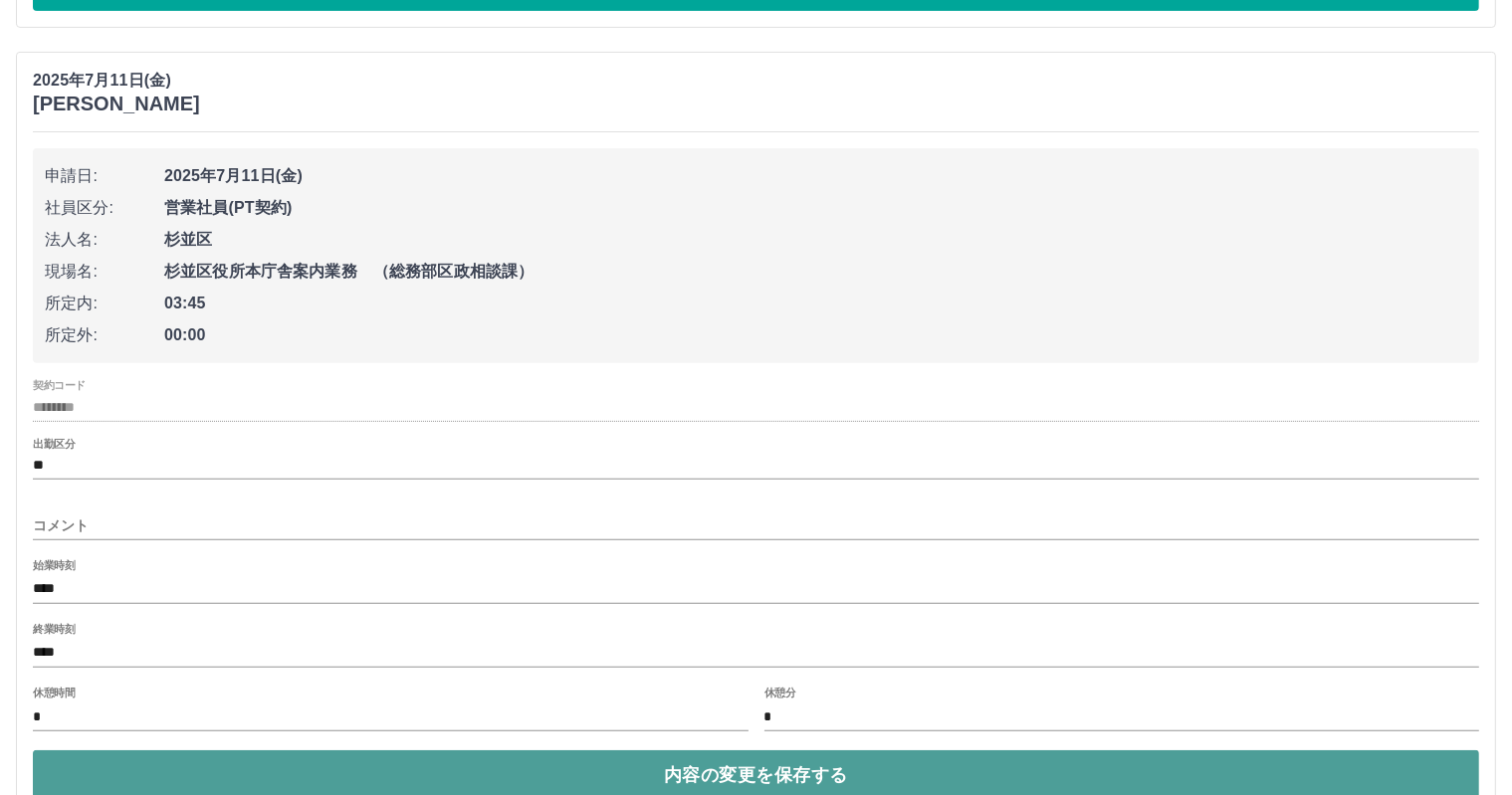 click on "内容の変更を保存する" at bounding box center (756, 775) 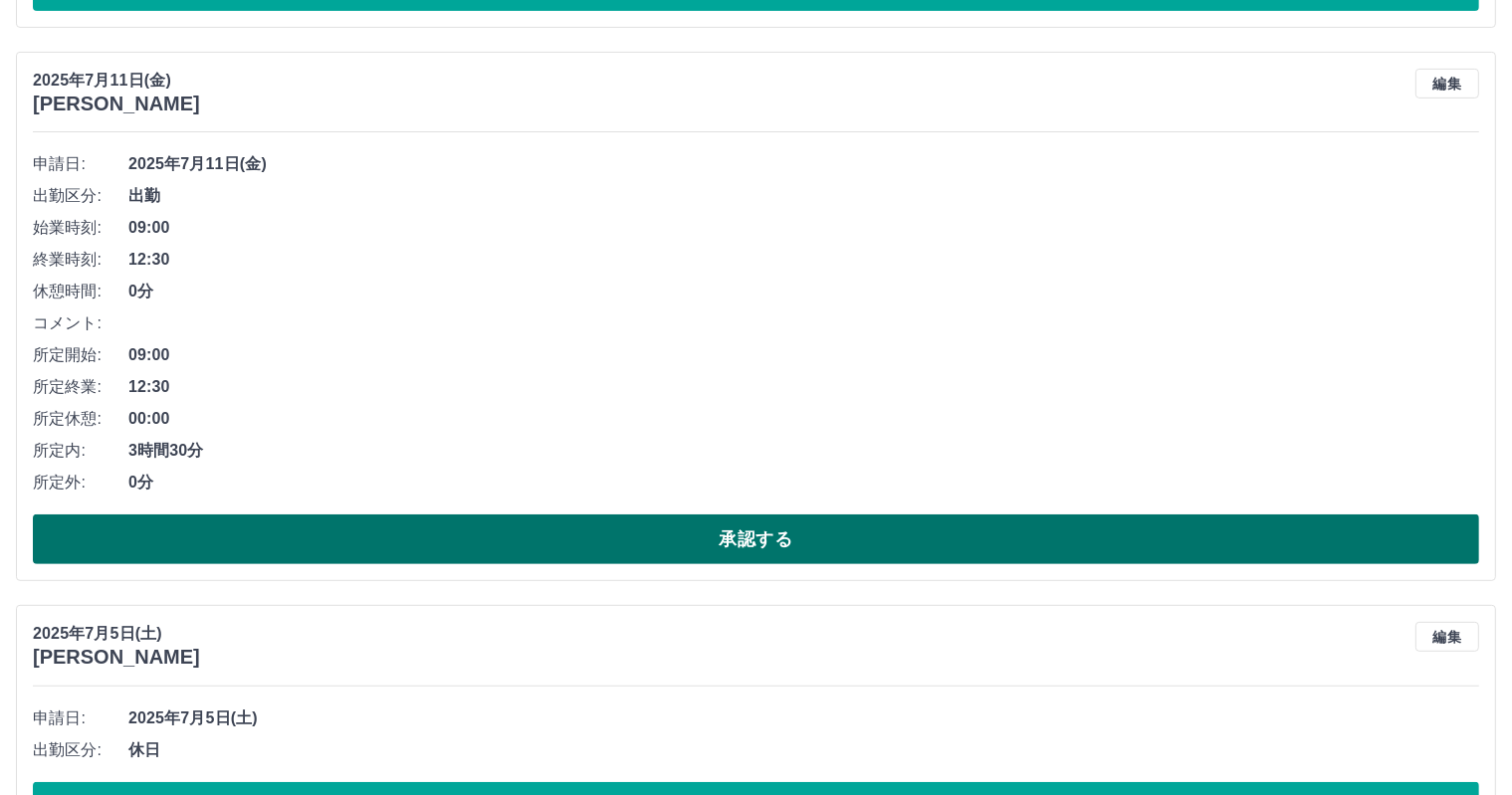 click on "承認する" at bounding box center [756, 539] 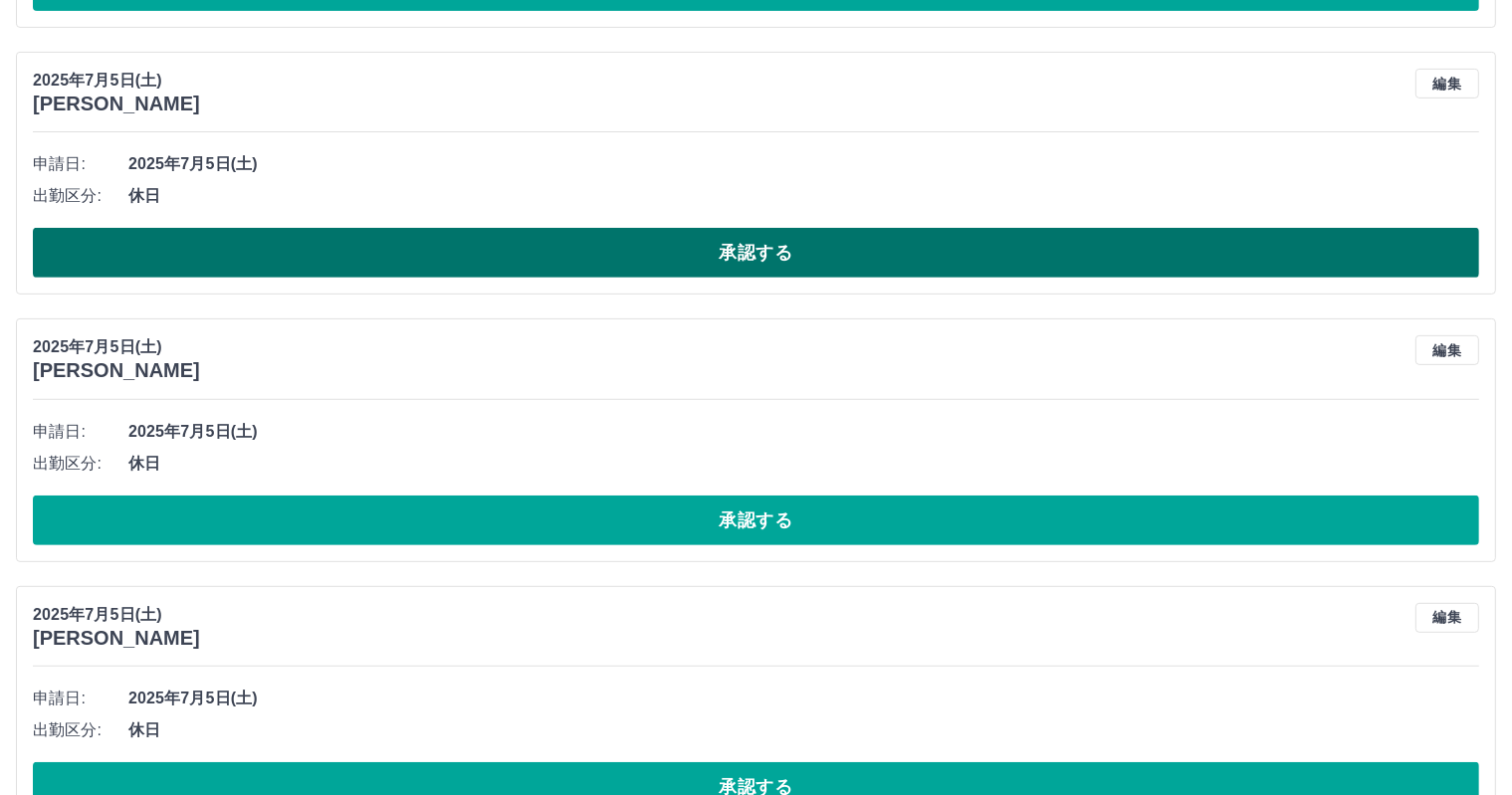 click on "承認する" at bounding box center [756, 253] 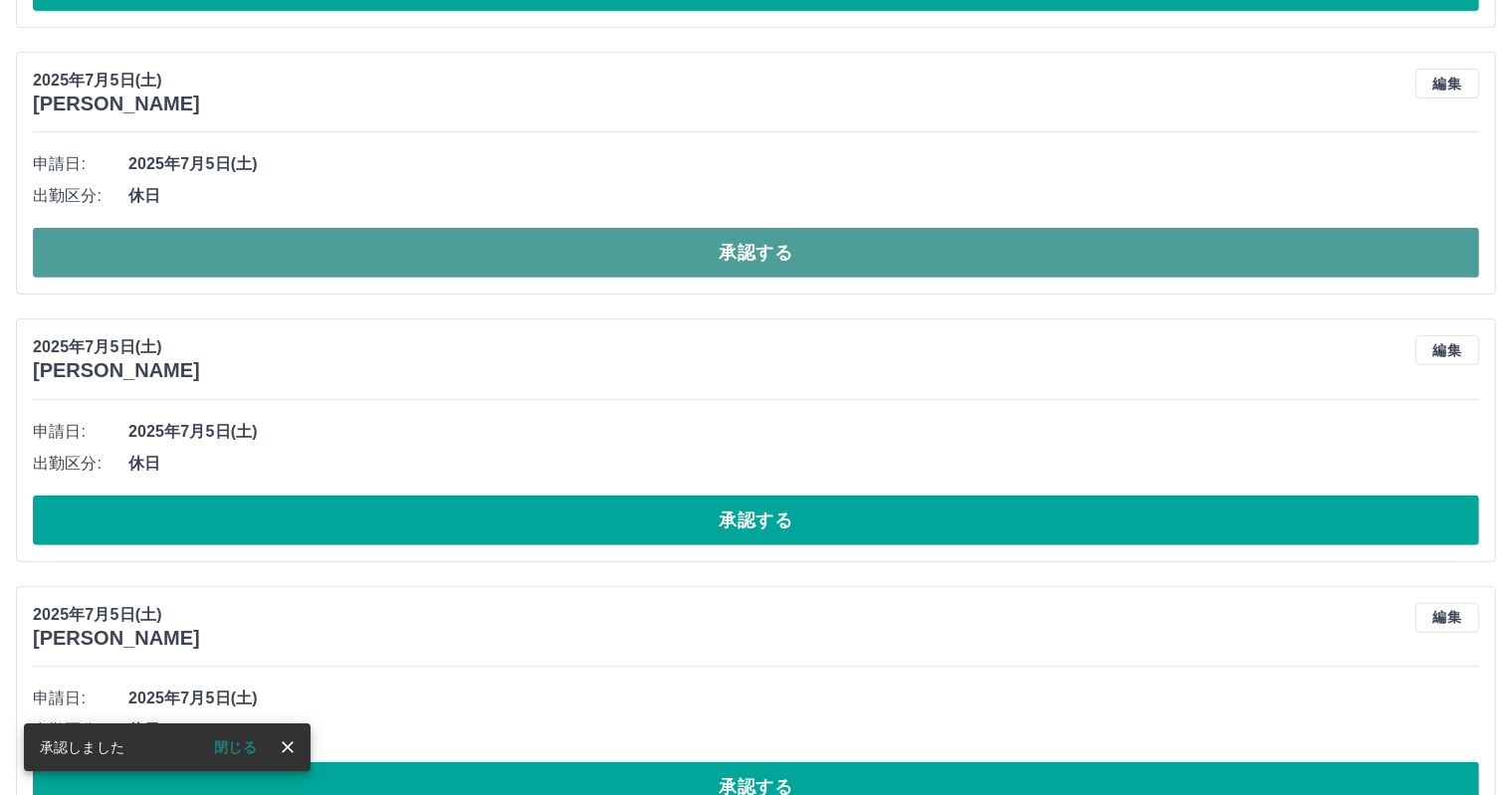 click on "承認する" at bounding box center [756, 253] 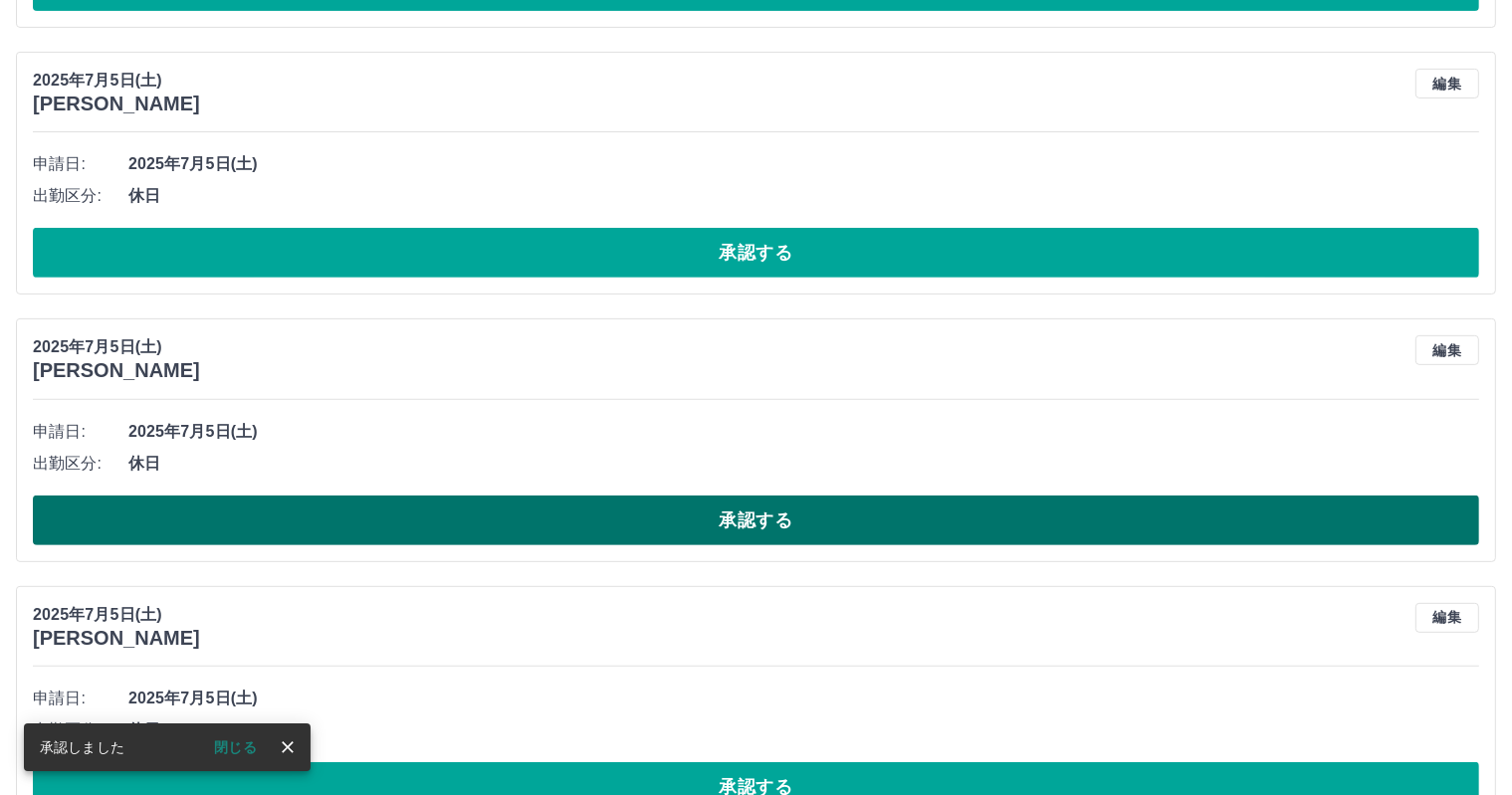 click on "承認する" at bounding box center [756, 520] 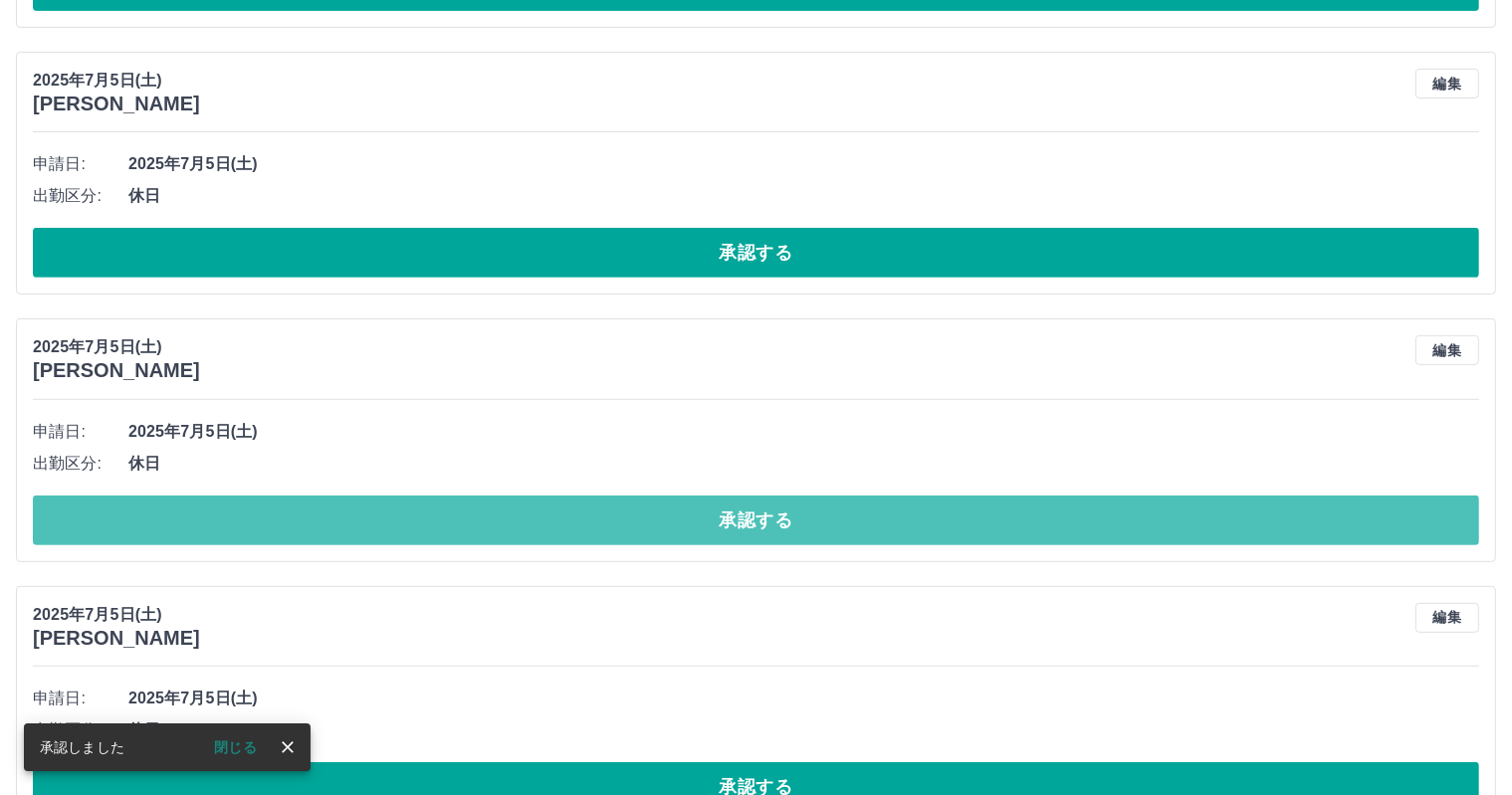 click on "承認する" at bounding box center (756, 520) 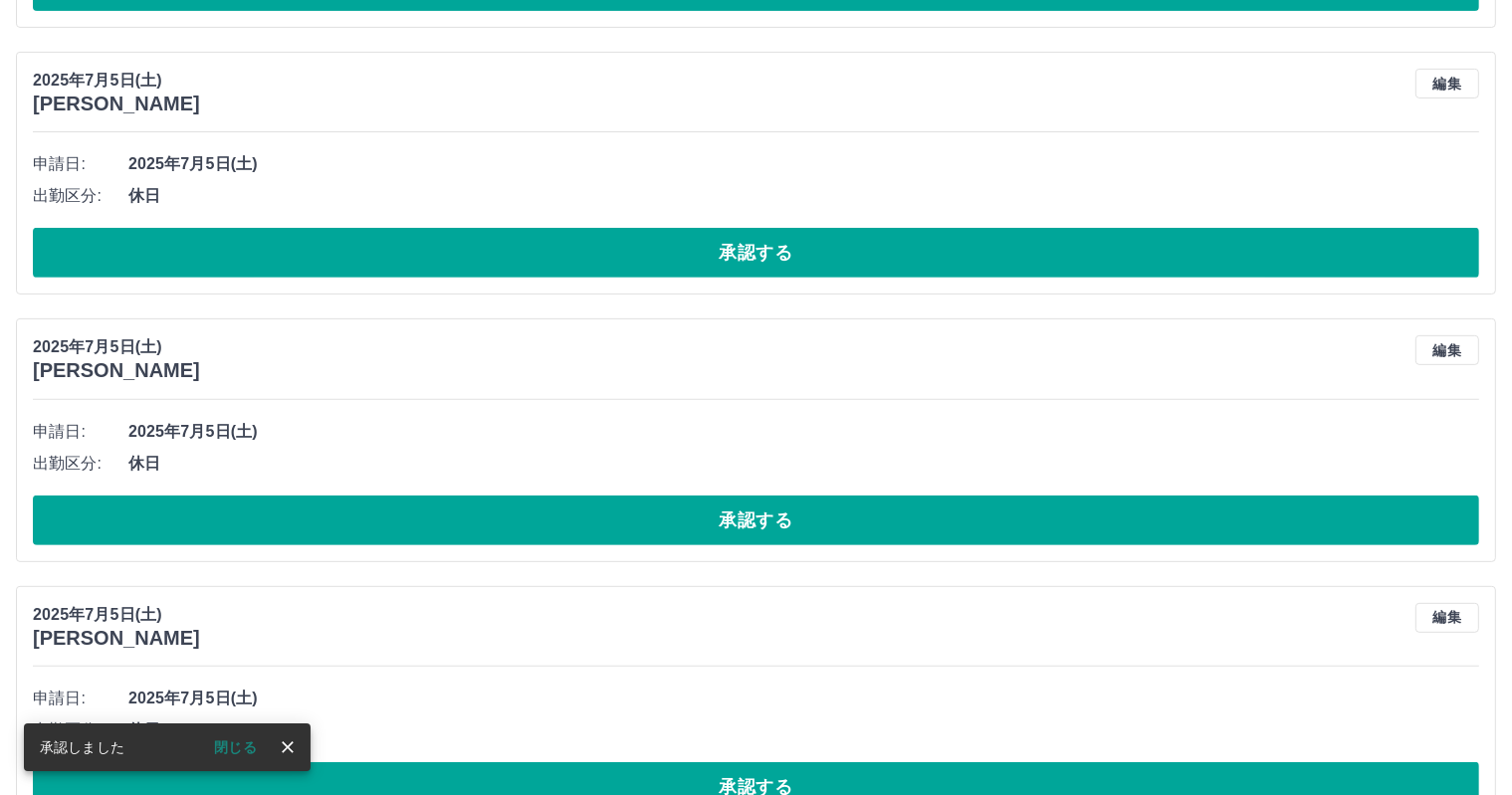 click on "承認する" at bounding box center (756, 520) 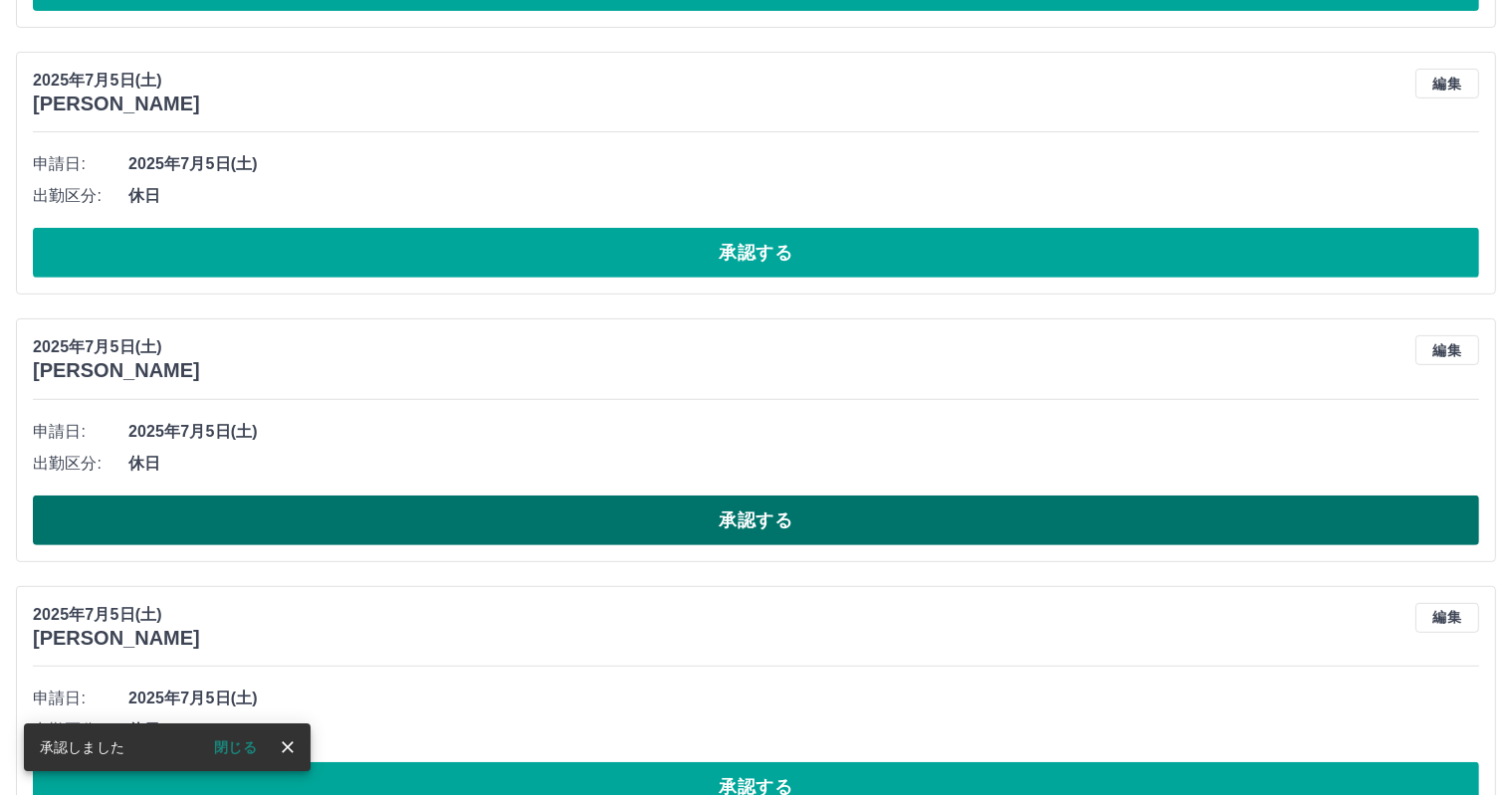 click on "承認する" at bounding box center [756, 520] 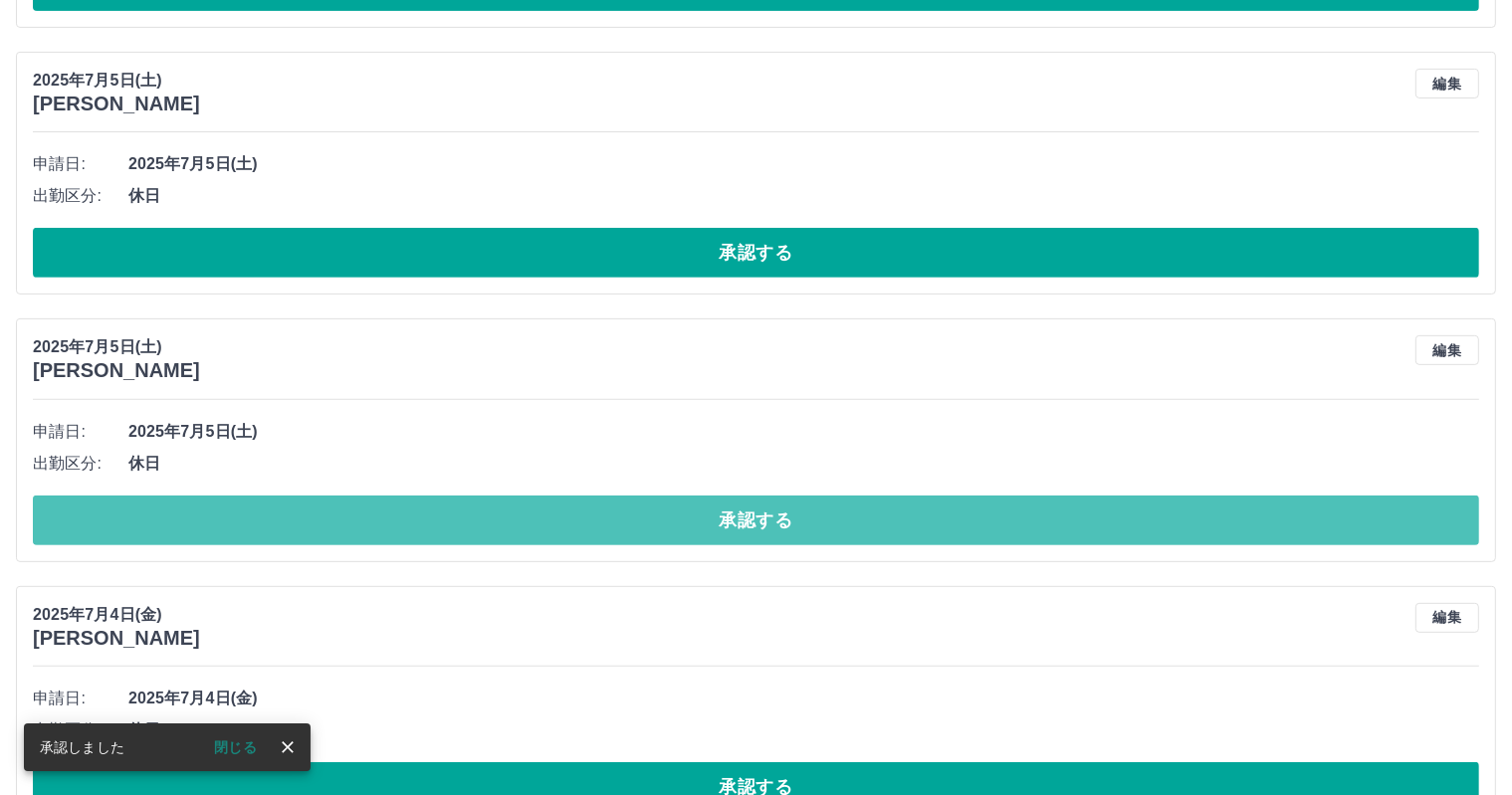 click on "承認する" at bounding box center [756, 520] 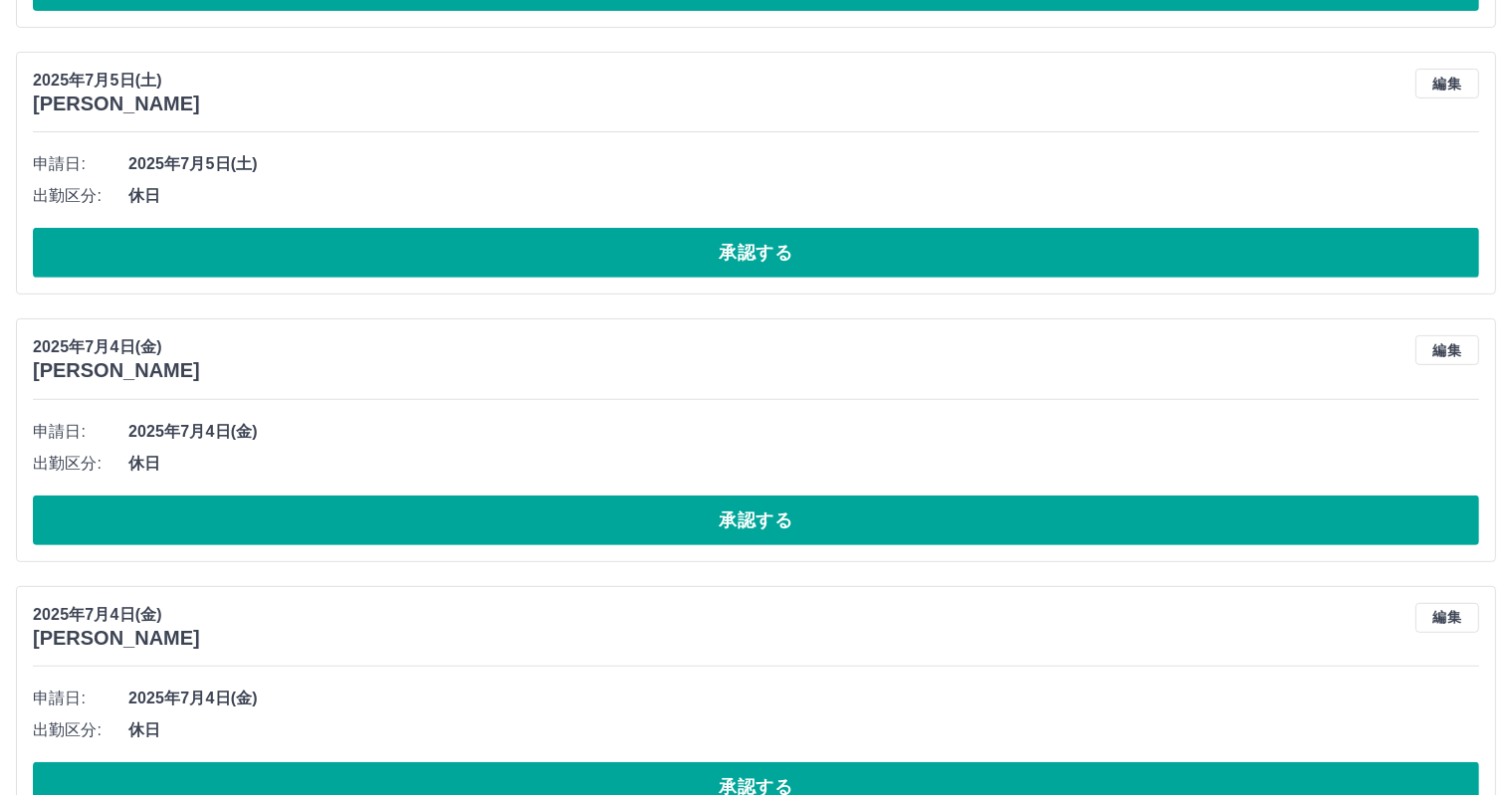 click on "承認する" at bounding box center [756, 520] 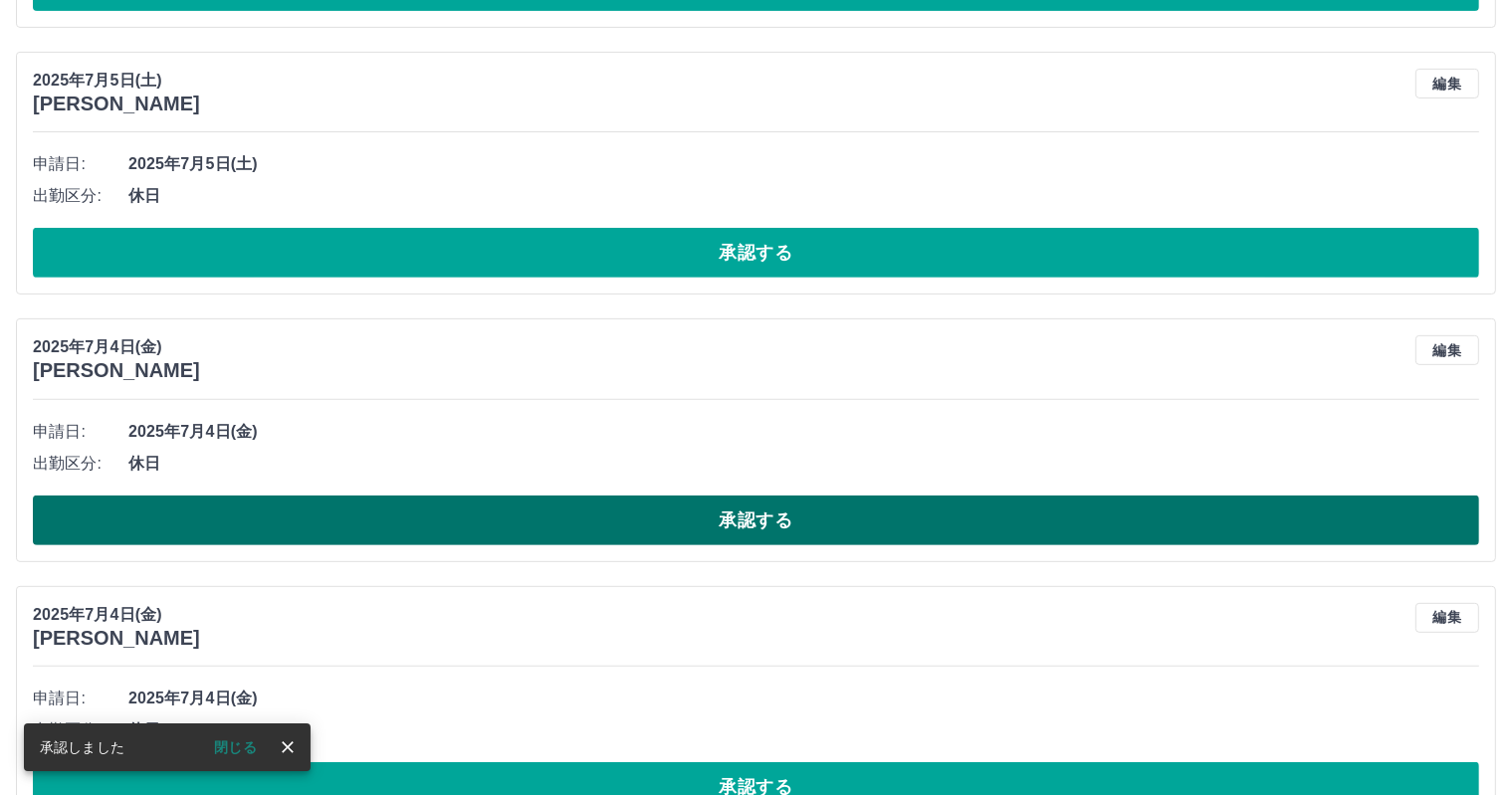 click on "承認する" at bounding box center [756, 520] 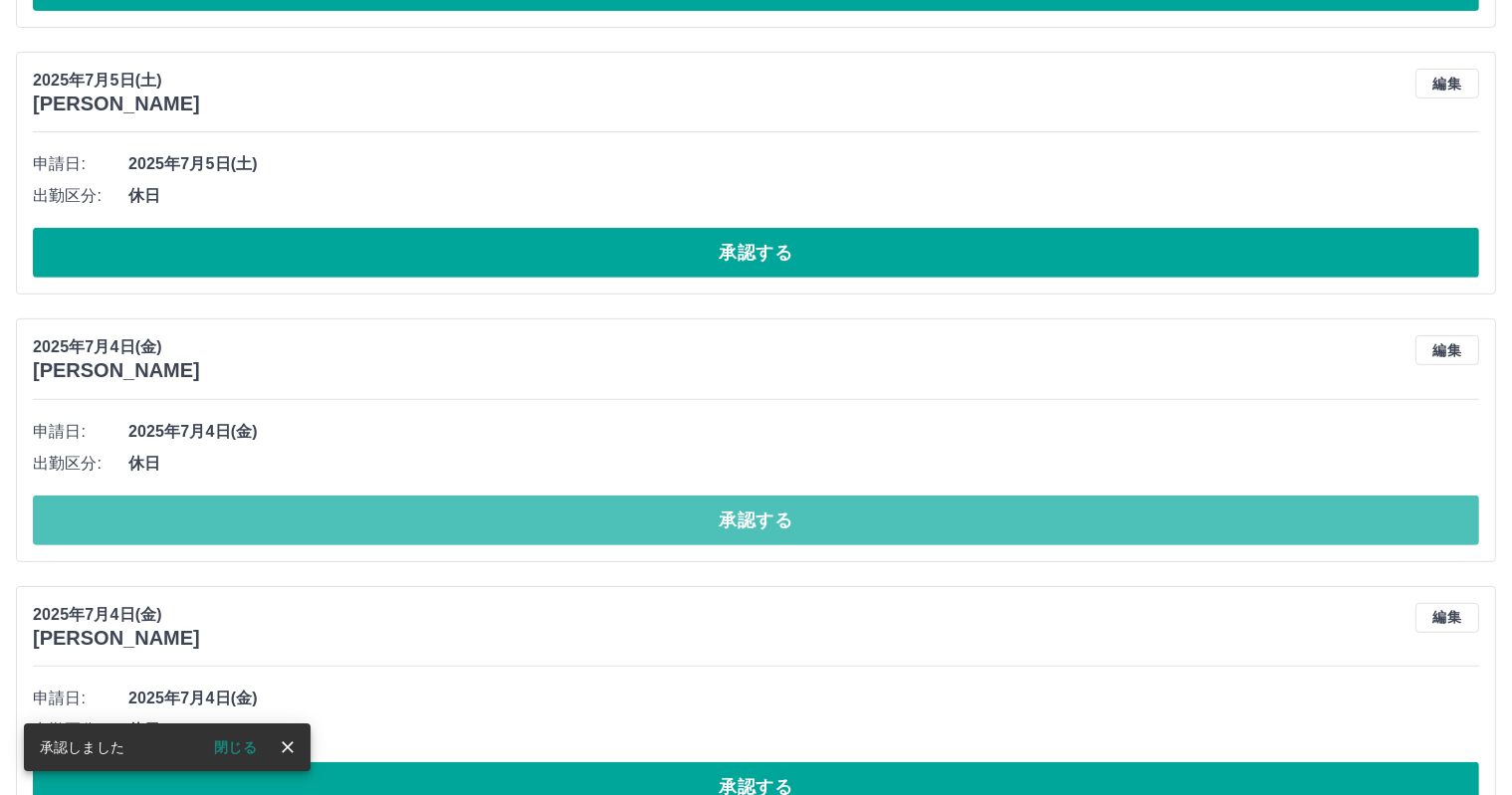 click on "承認する" at bounding box center [756, 520] 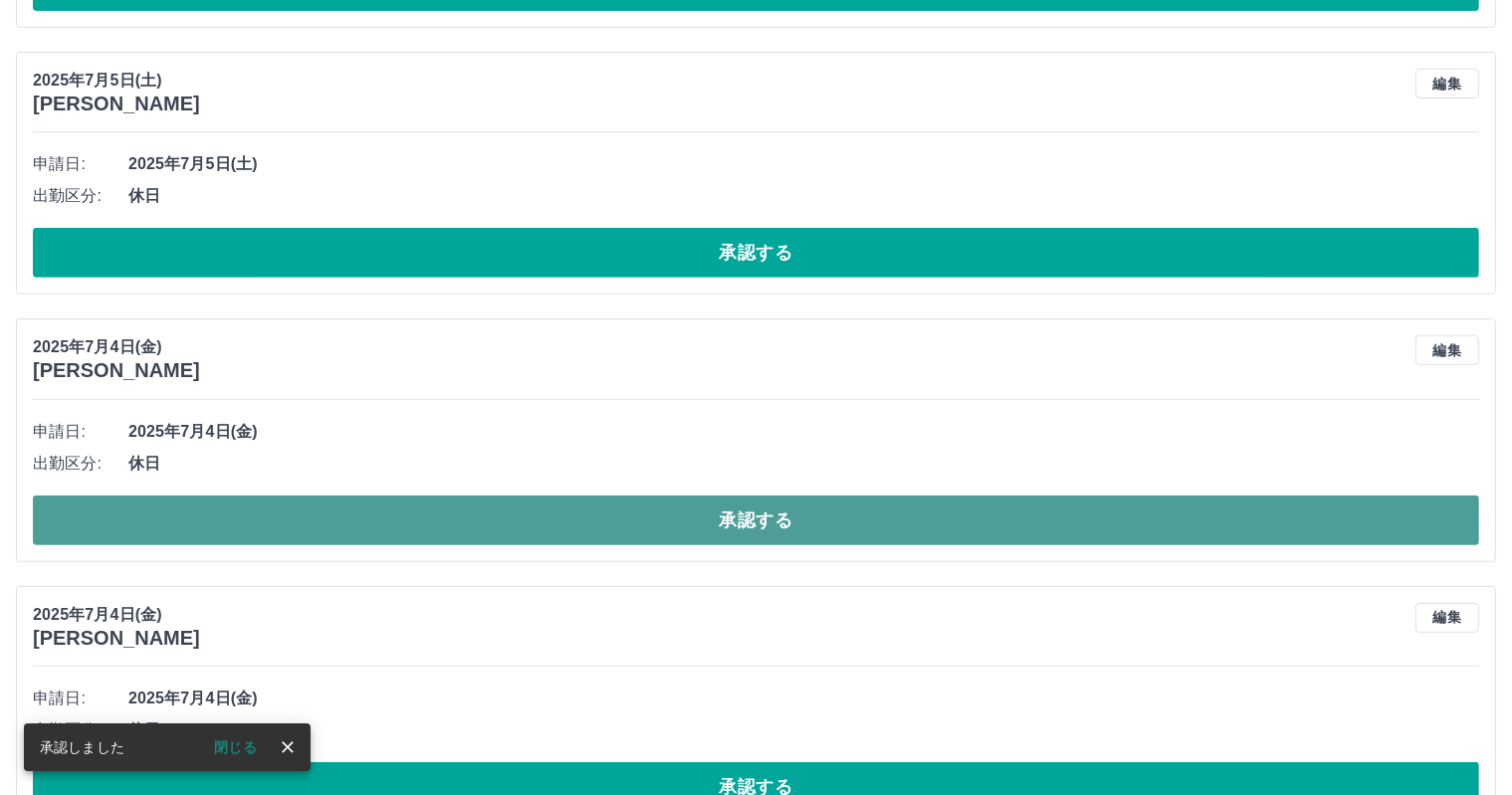 click on "承認する" at bounding box center [756, 520] 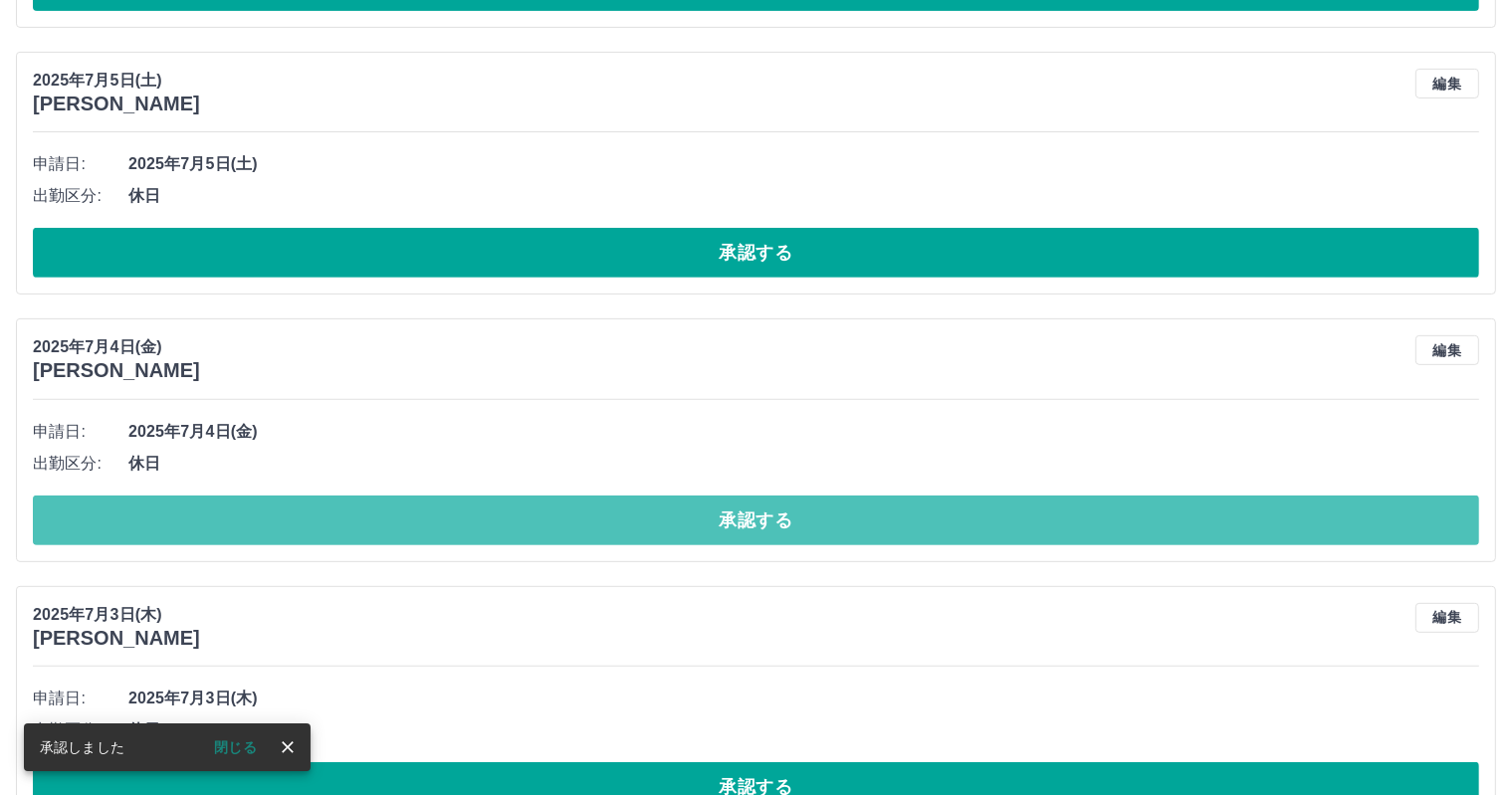 click on "承認する" at bounding box center [756, 520] 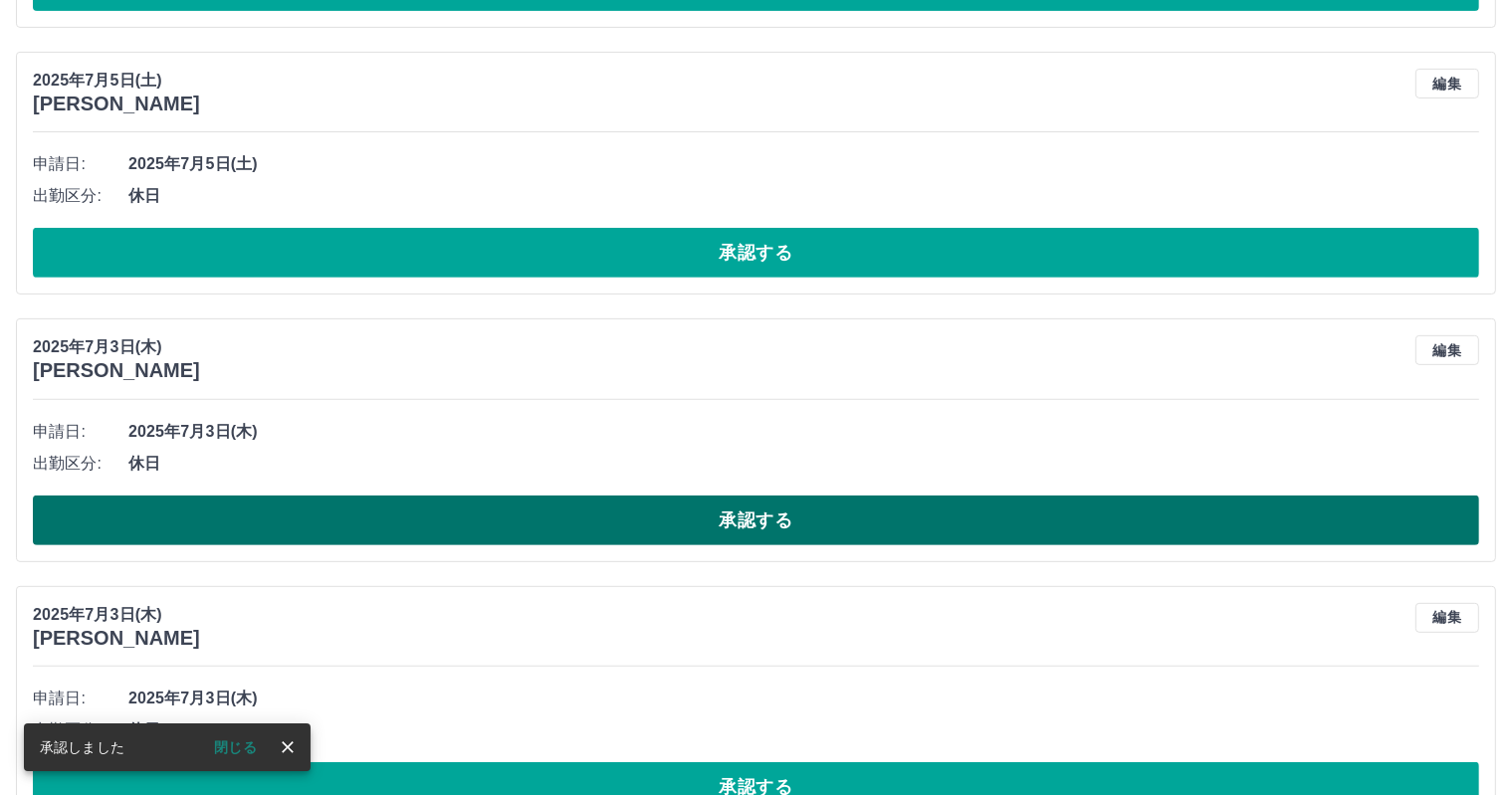 click on "承認する" at bounding box center [756, 520] 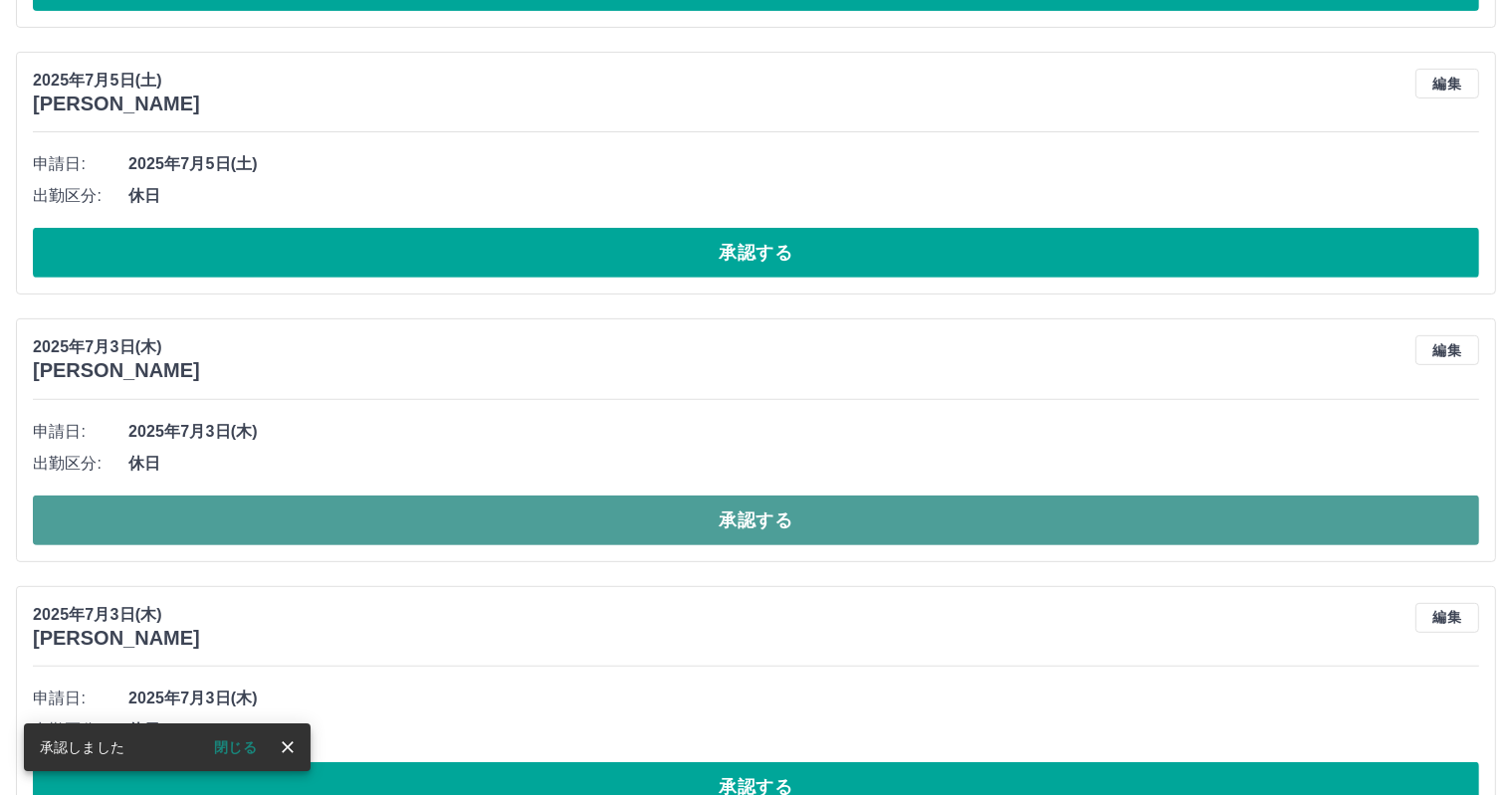 click on "承認する" at bounding box center [756, 520] 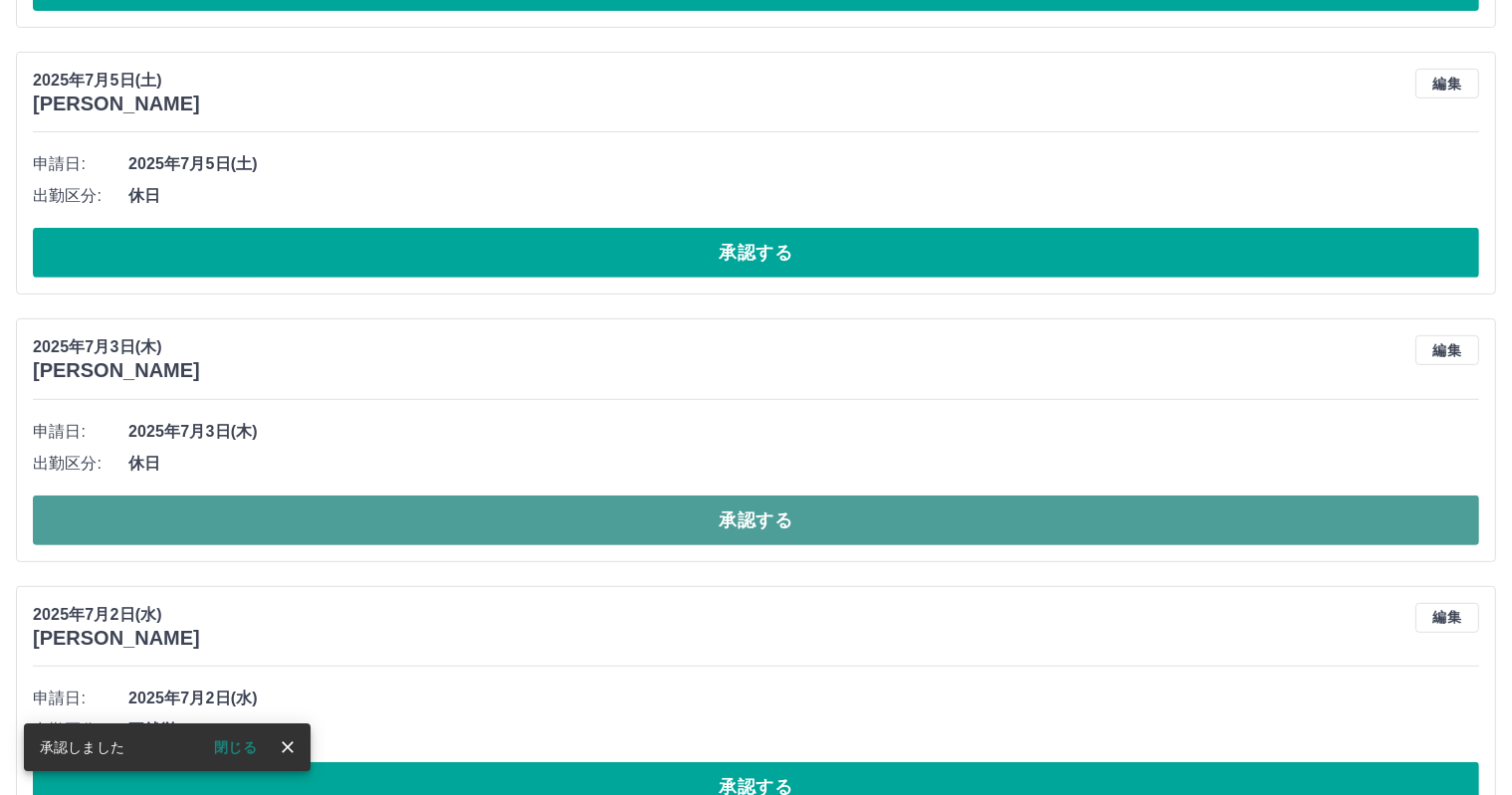 click on "承認する" at bounding box center [756, 520] 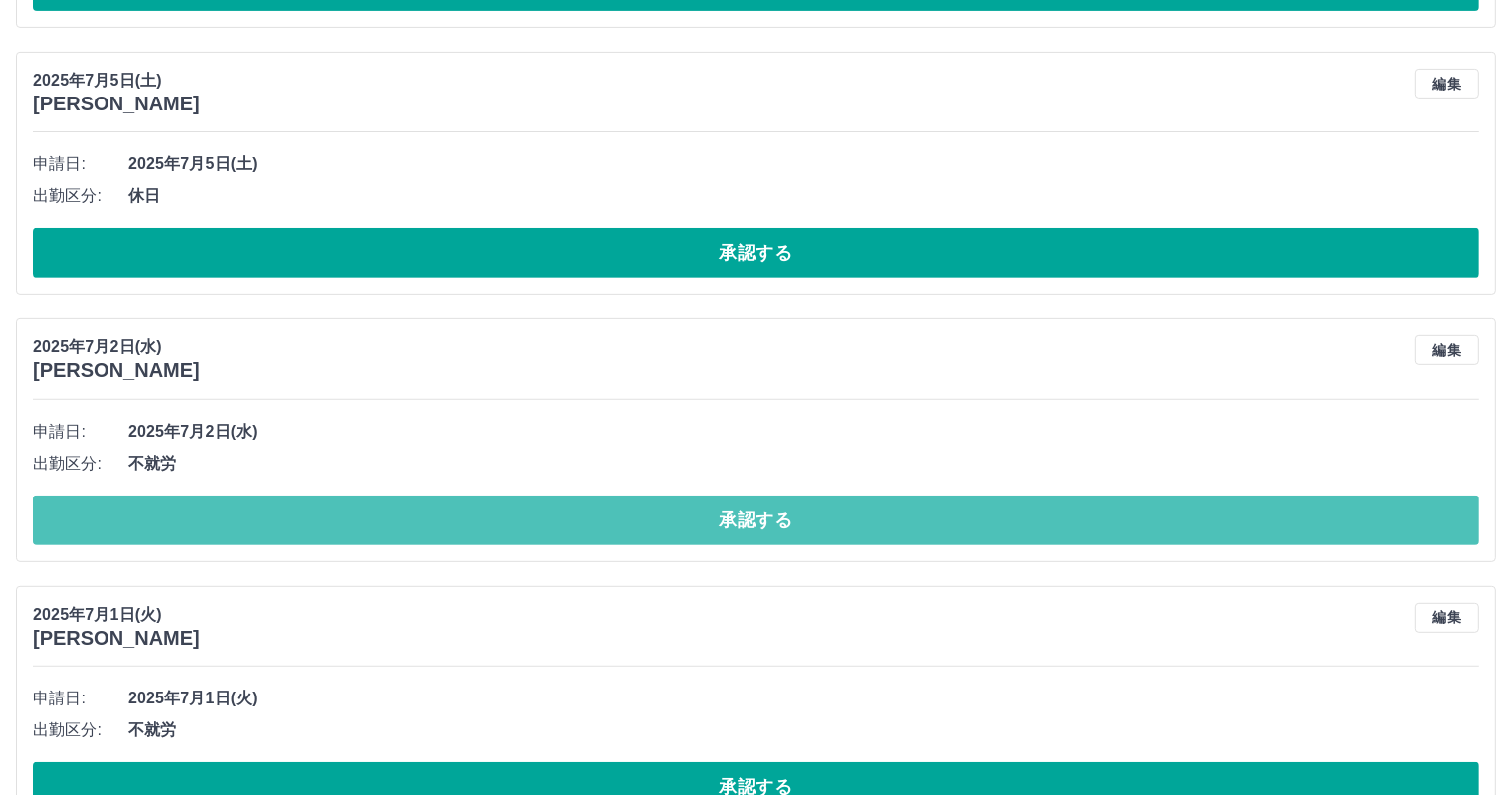 click on "承認する" at bounding box center [756, 520] 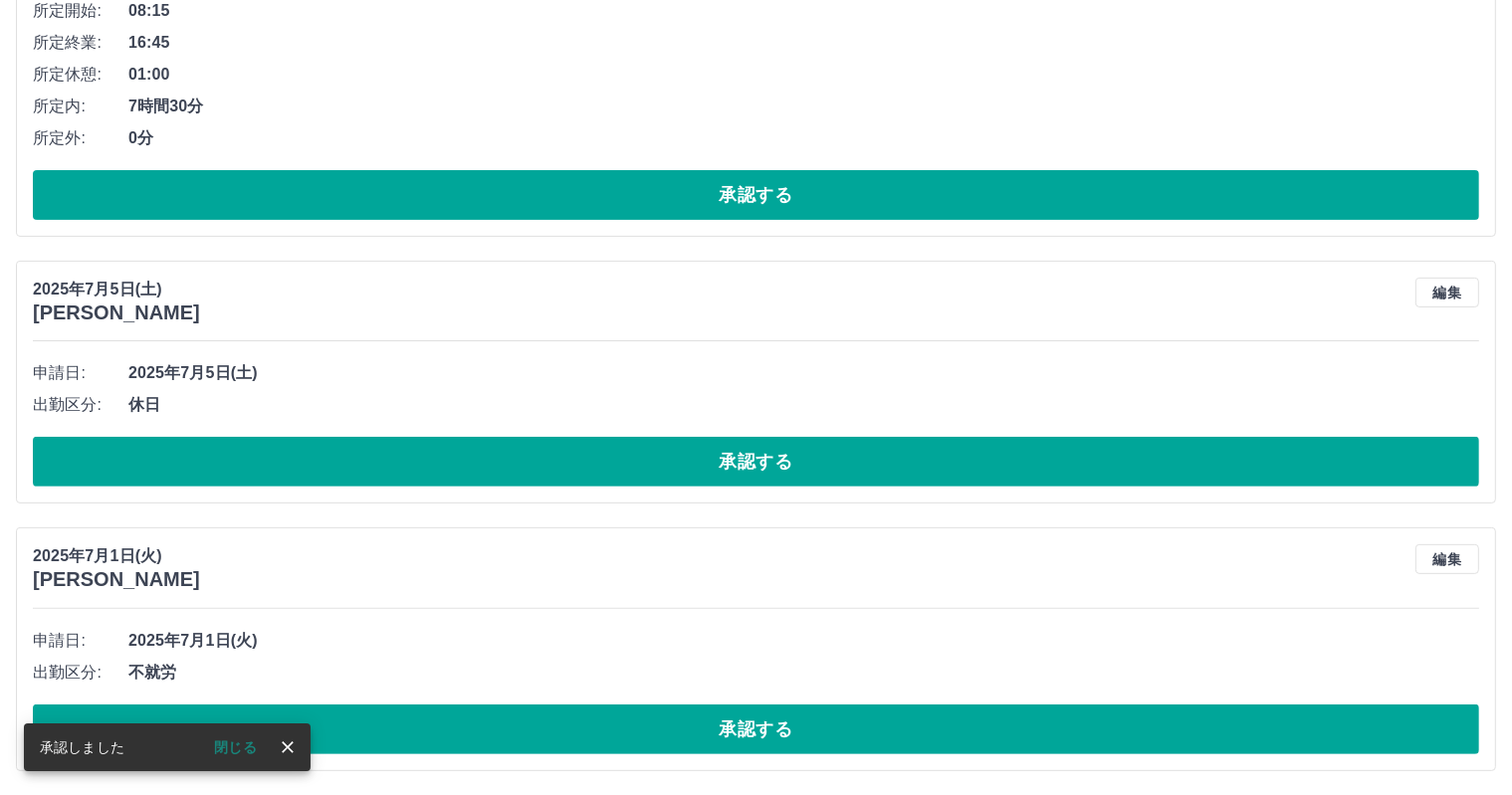 scroll, scrollTop: 525, scrollLeft: 0, axis: vertical 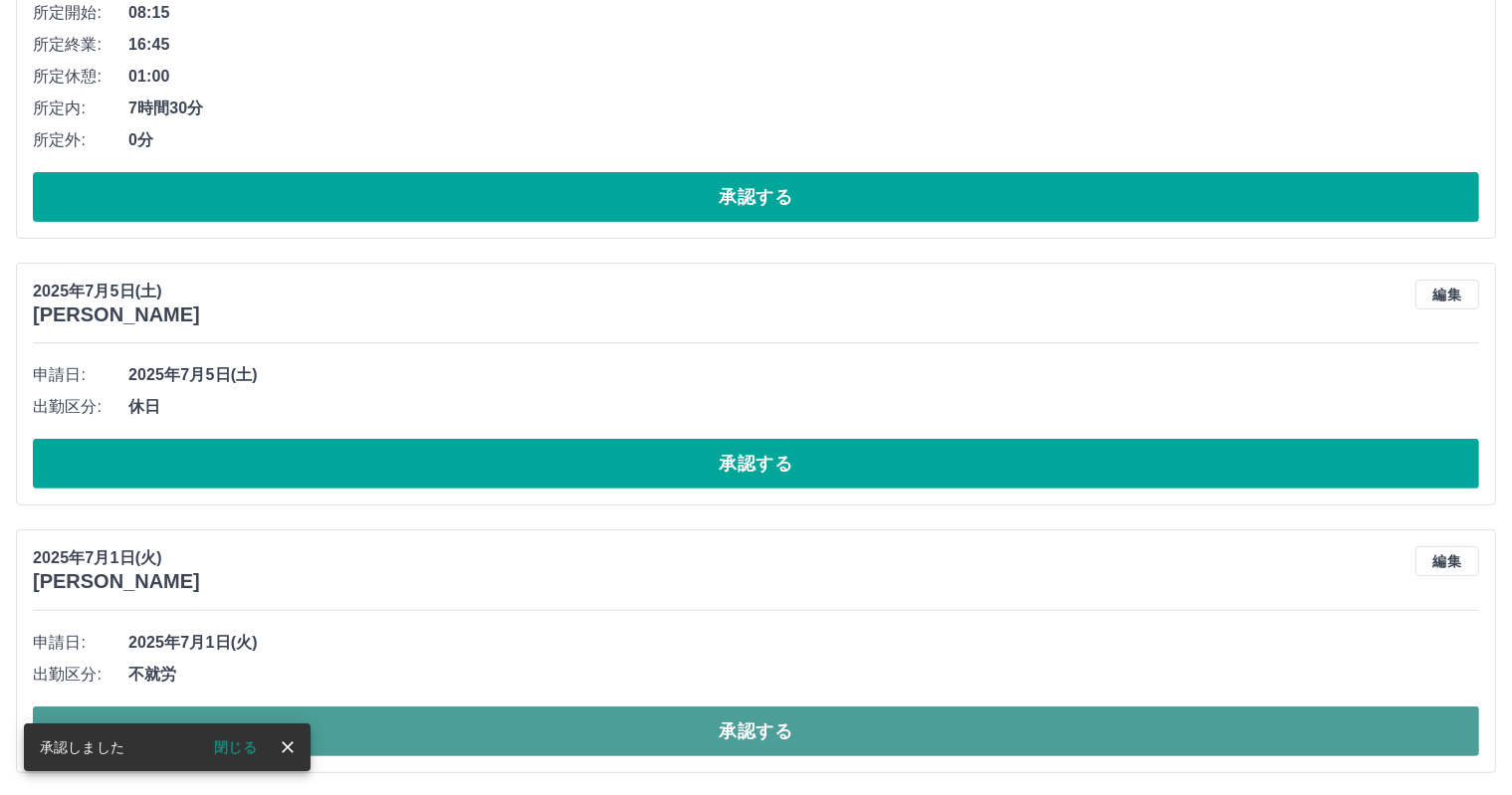 click on "承認する" at bounding box center (756, 731) 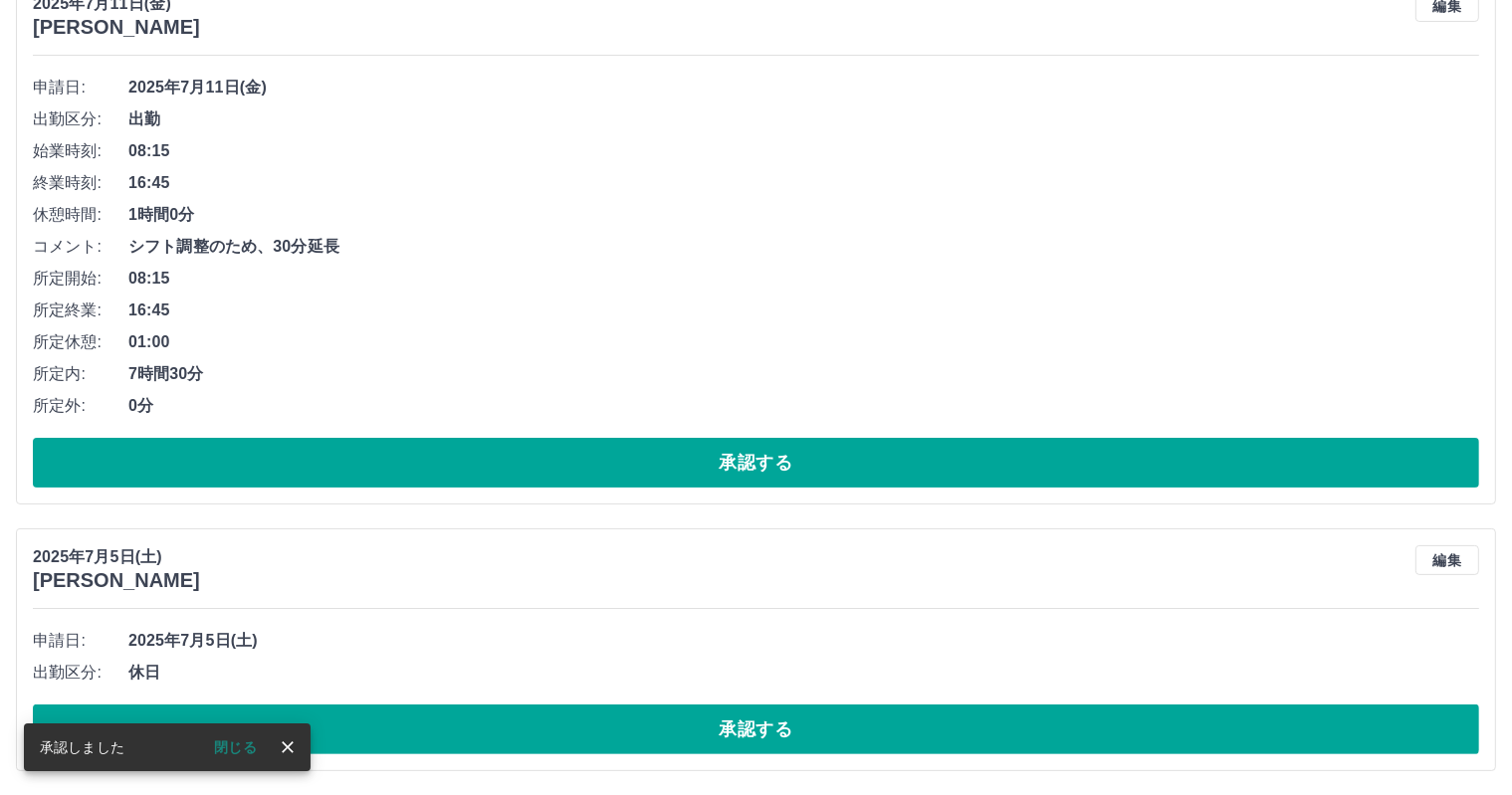 scroll, scrollTop: 260, scrollLeft: 0, axis: vertical 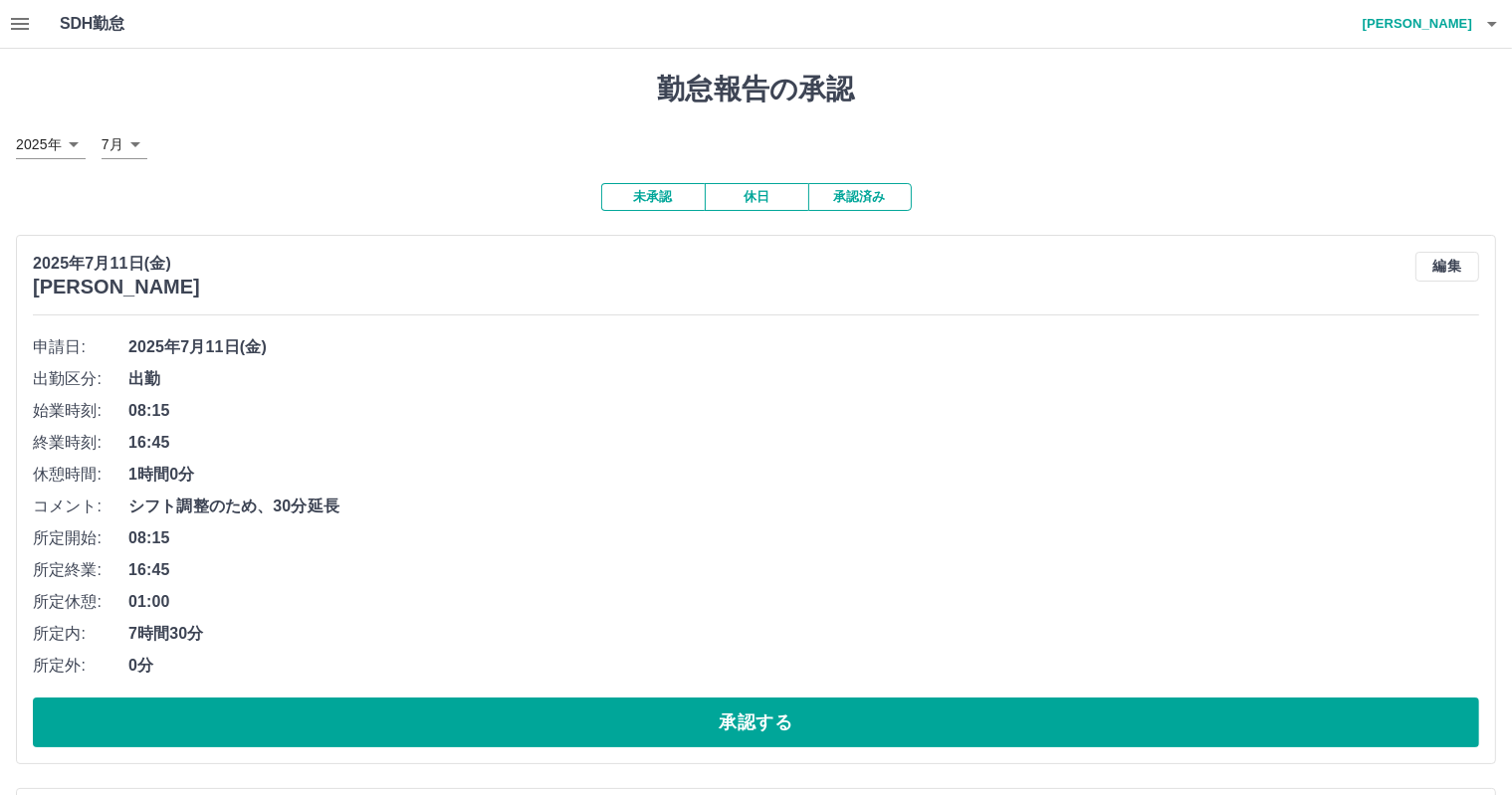 click on "倉持　優美" at bounding box center [1412, 24] 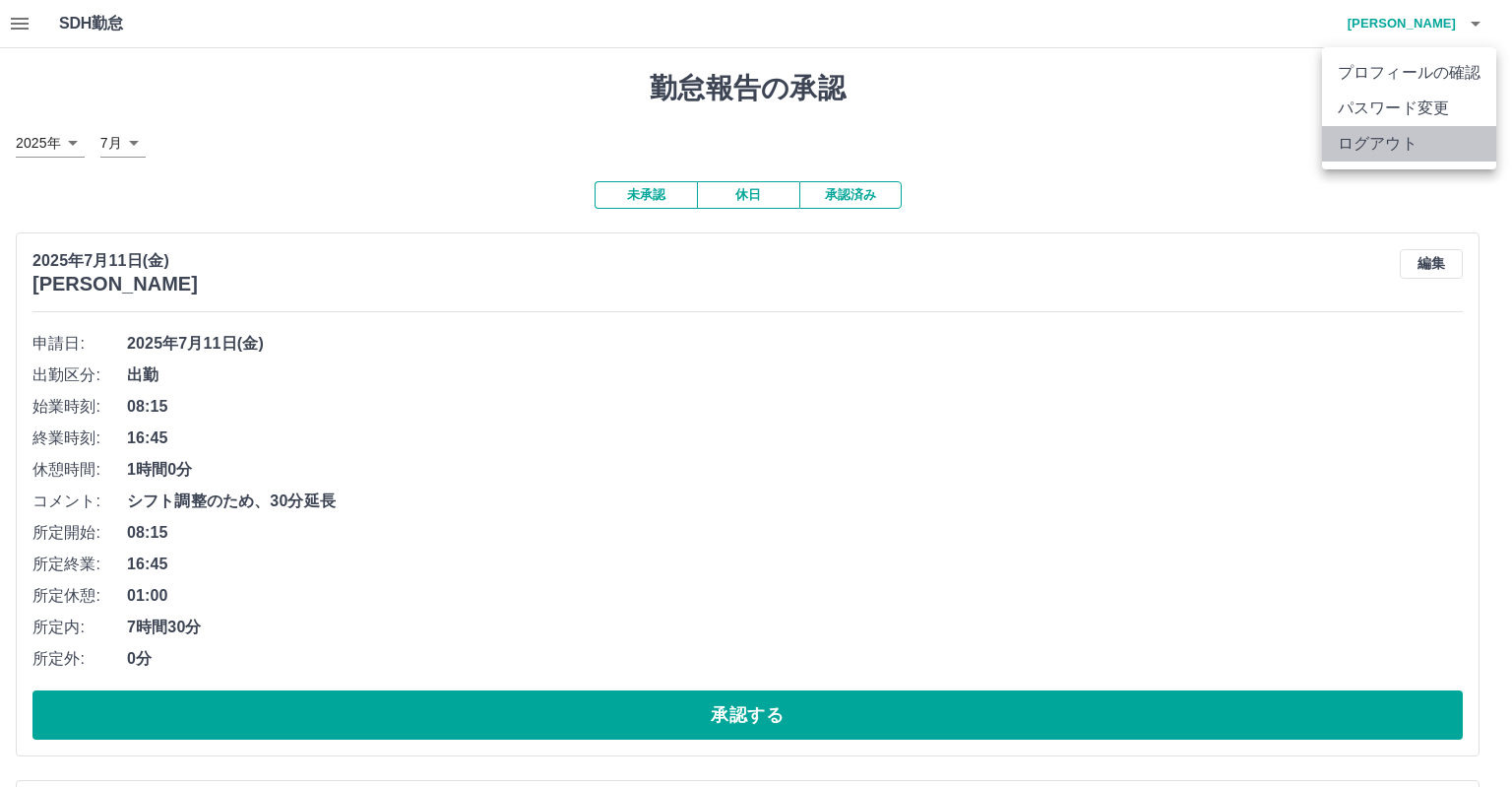 click on "ログアウト" at bounding box center [1409, 144] 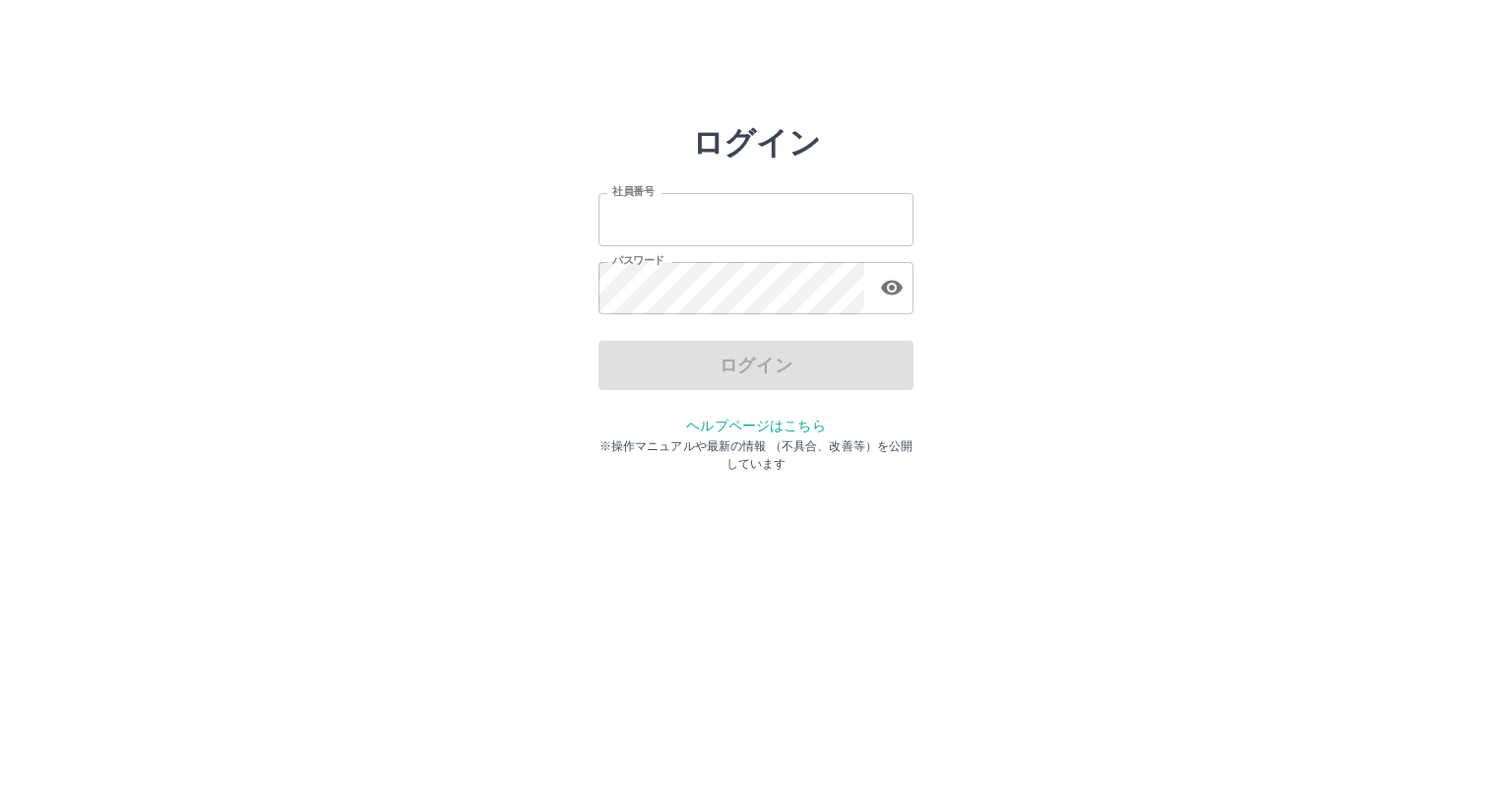 scroll, scrollTop: 0, scrollLeft: 0, axis: both 